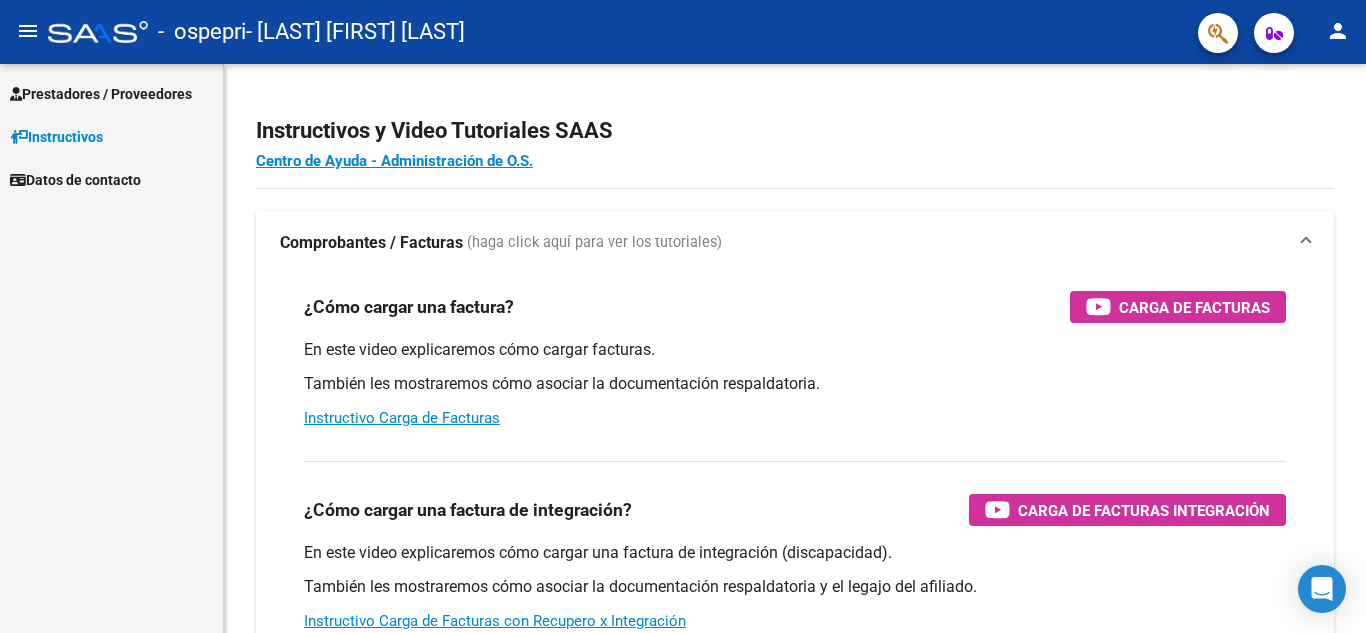 scroll, scrollTop: 0, scrollLeft: 0, axis: both 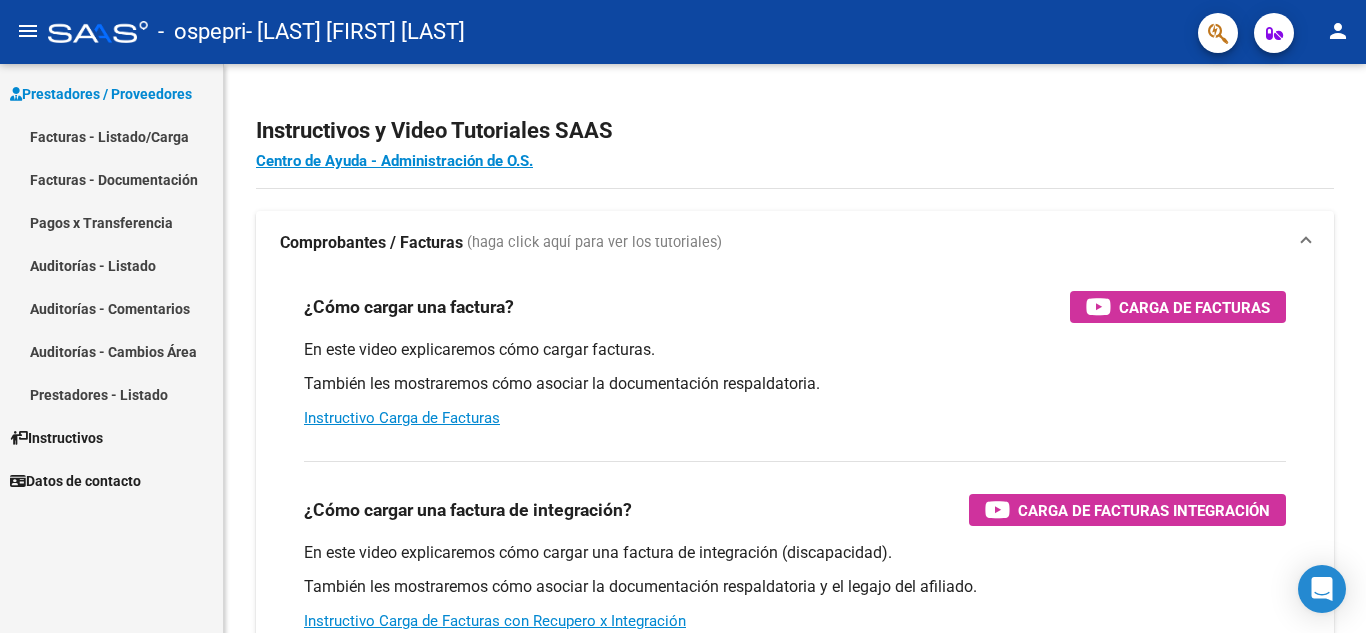 click on "Facturas - Listado/Carga" at bounding box center (111, 136) 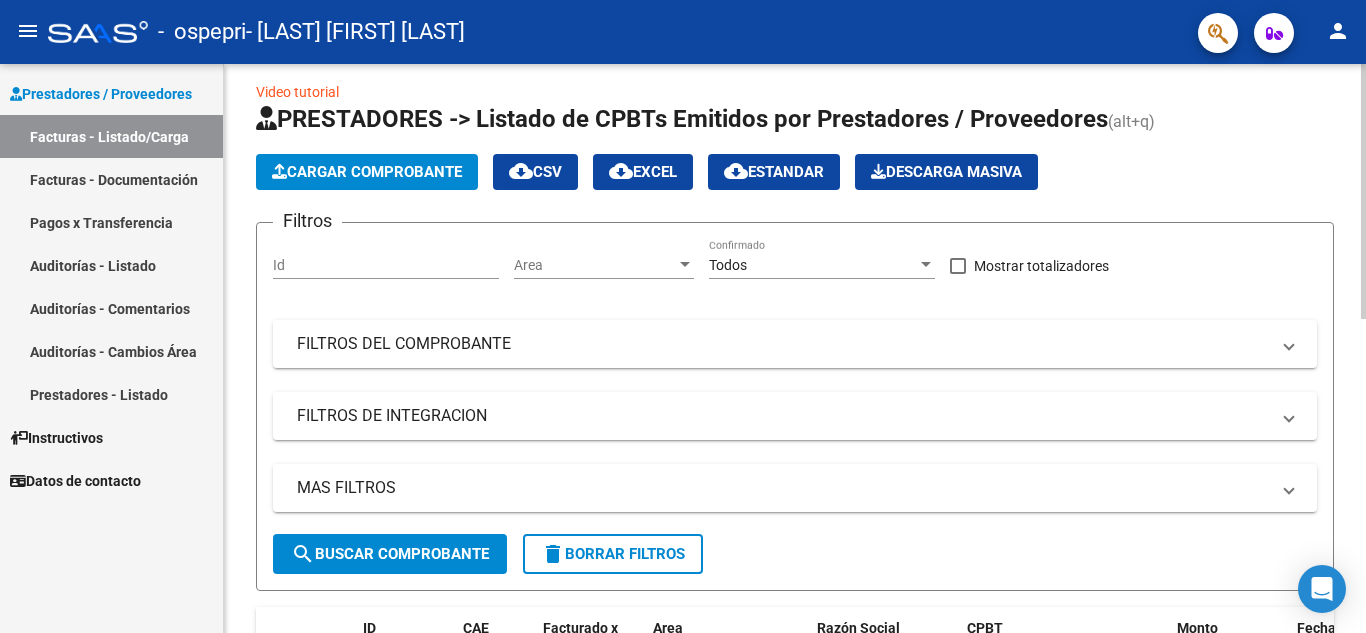 scroll, scrollTop: 0, scrollLeft: 0, axis: both 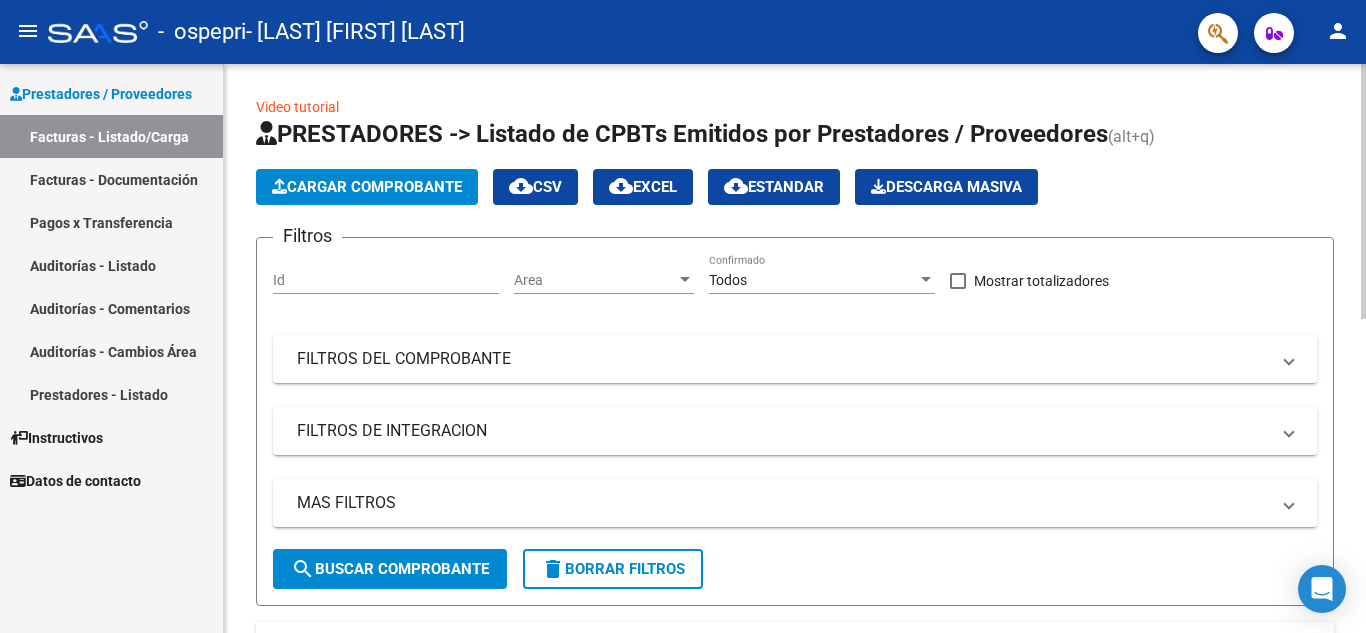 click on "Cargar Comprobante" 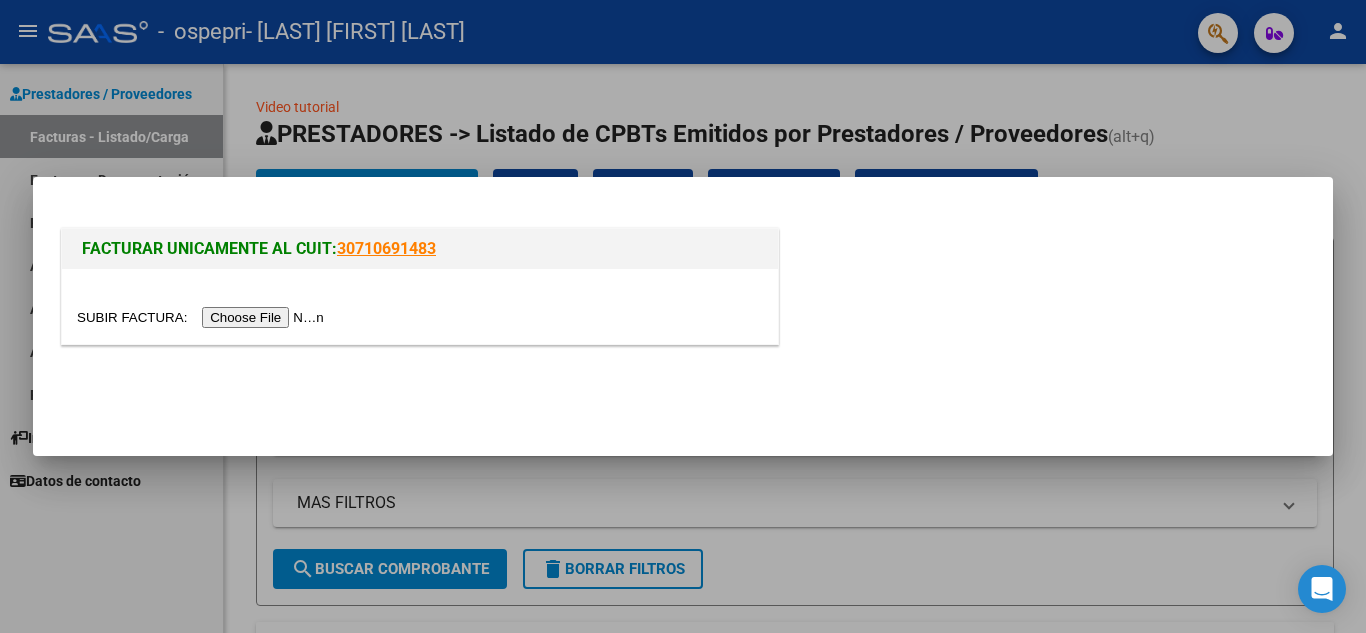 click at bounding box center [203, 317] 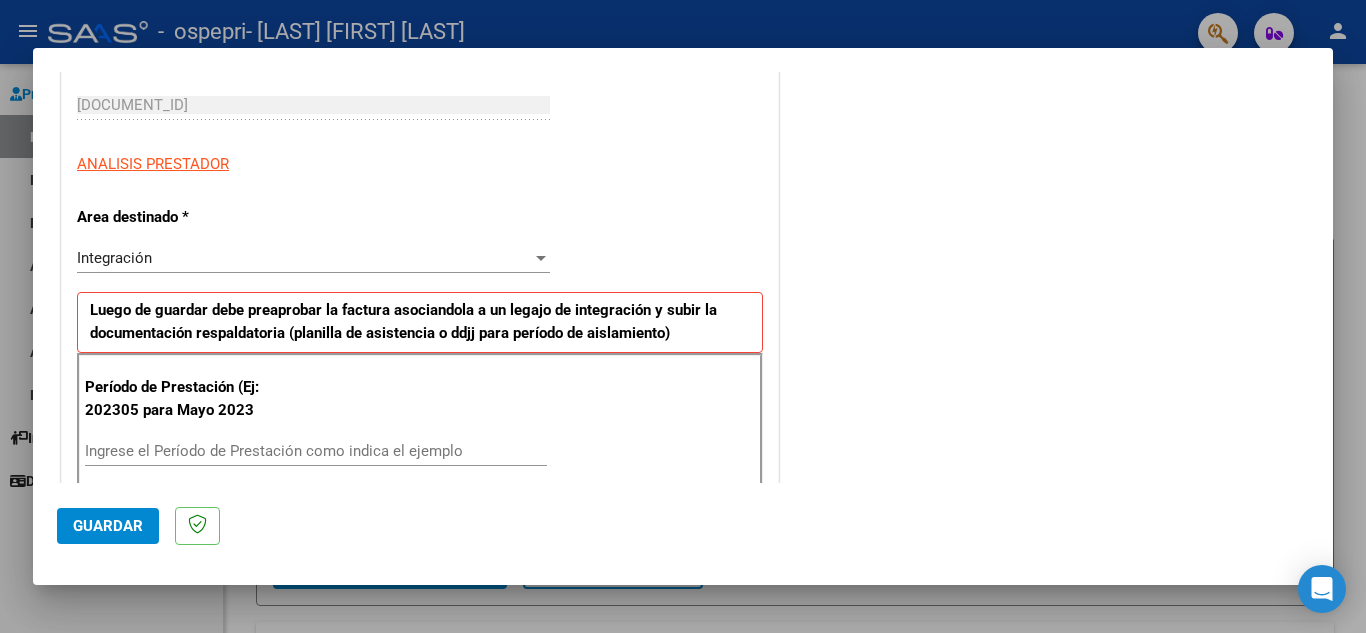 scroll, scrollTop: 400, scrollLeft: 0, axis: vertical 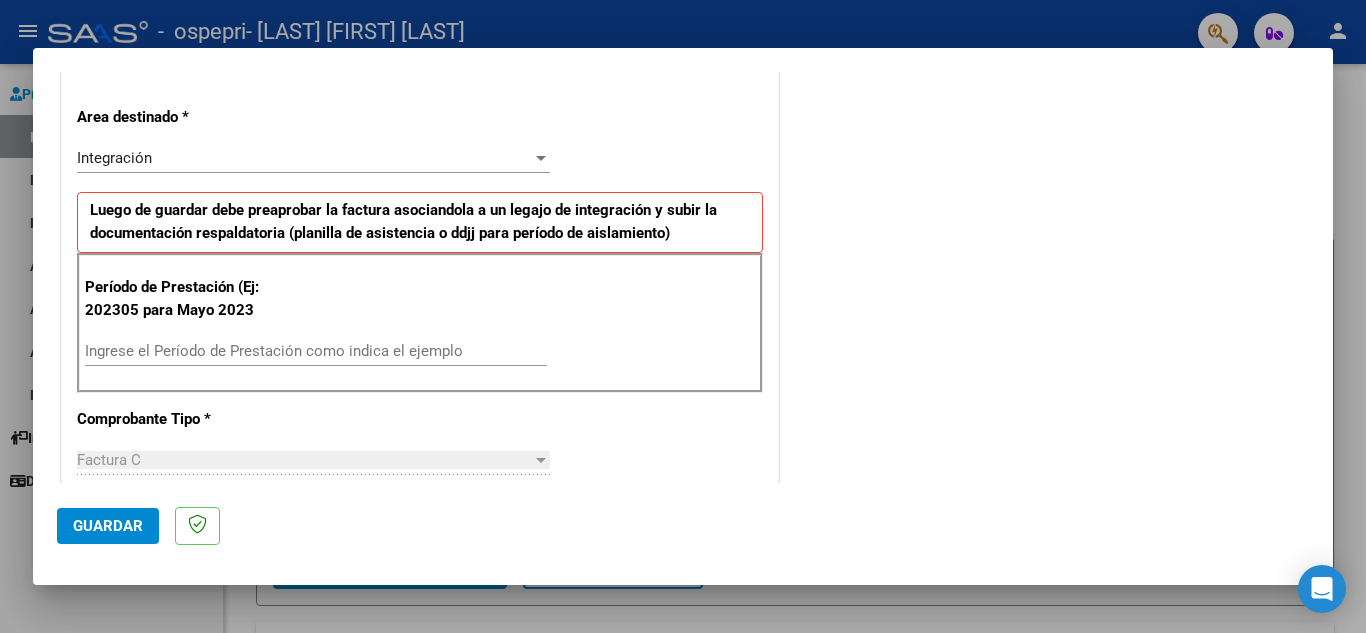 click on "Ingrese el Período de Prestación como indica el ejemplo" at bounding box center (316, 351) 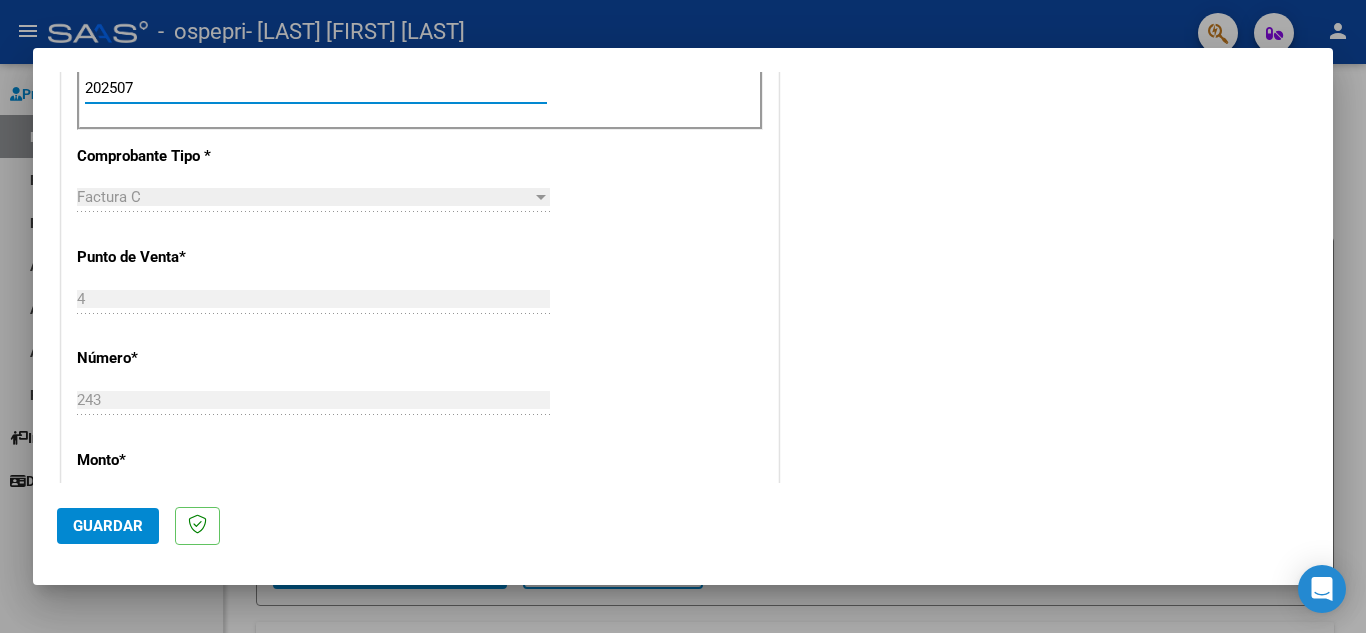 scroll, scrollTop: 700, scrollLeft: 0, axis: vertical 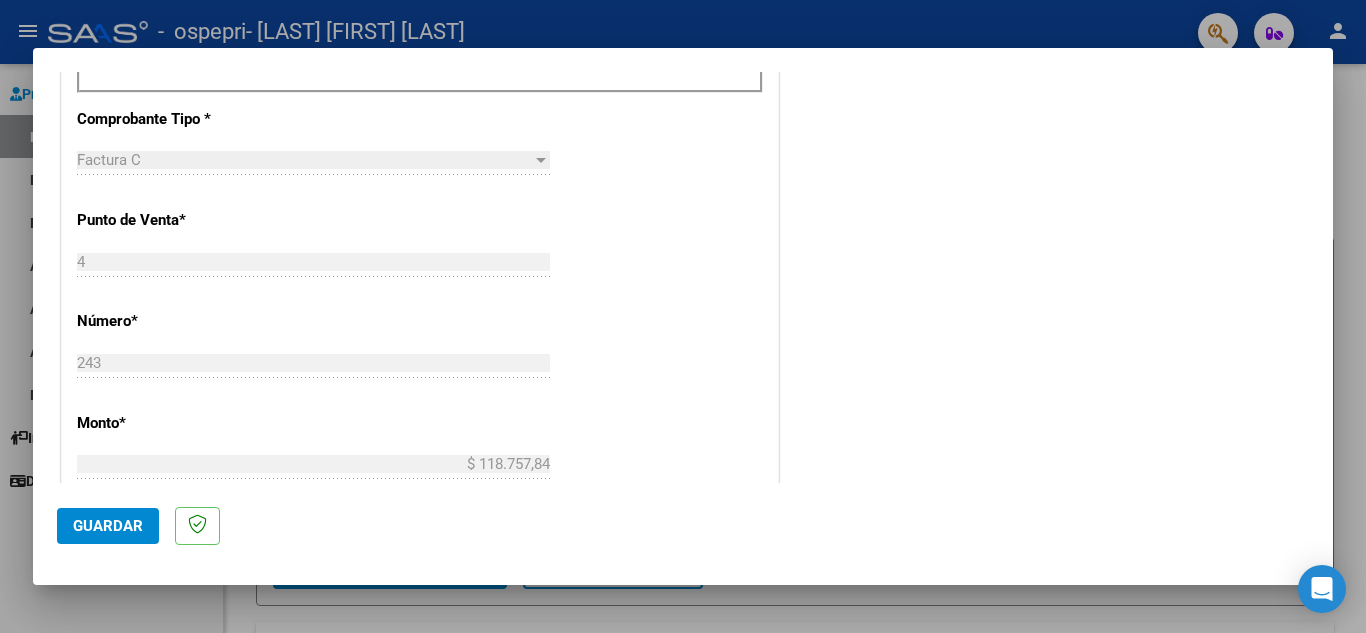 type on "202507" 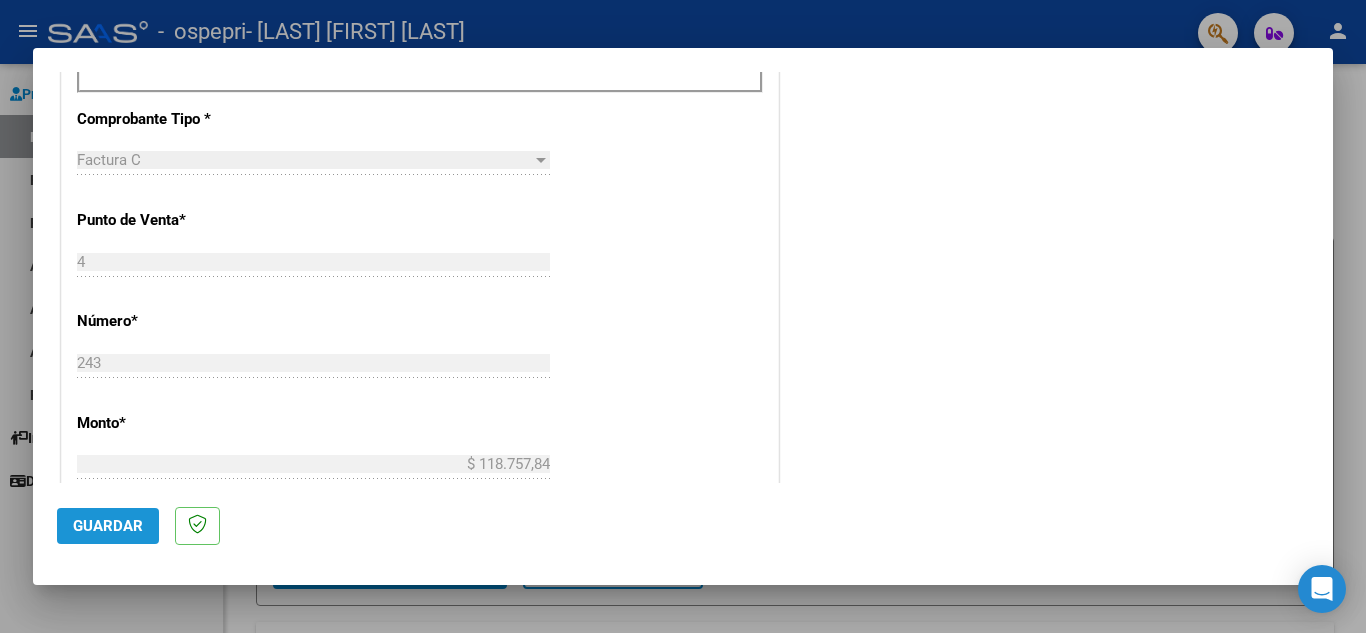 click on "Guardar" 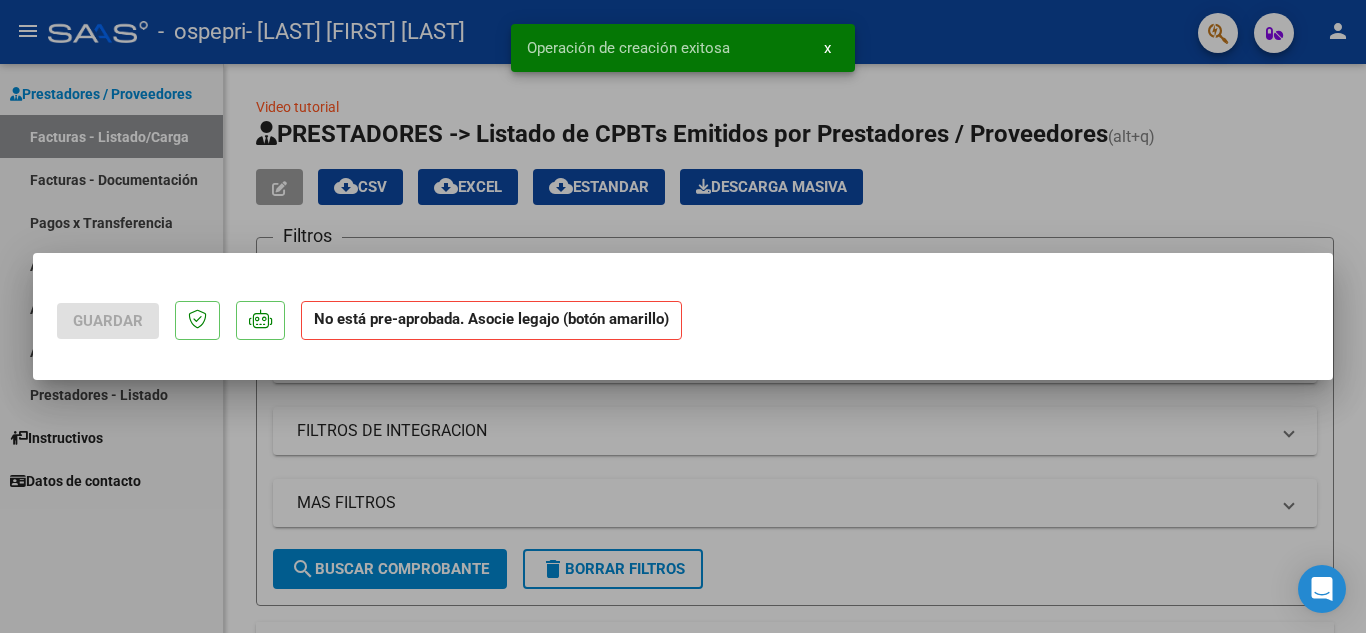 scroll, scrollTop: 0, scrollLeft: 0, axis: both 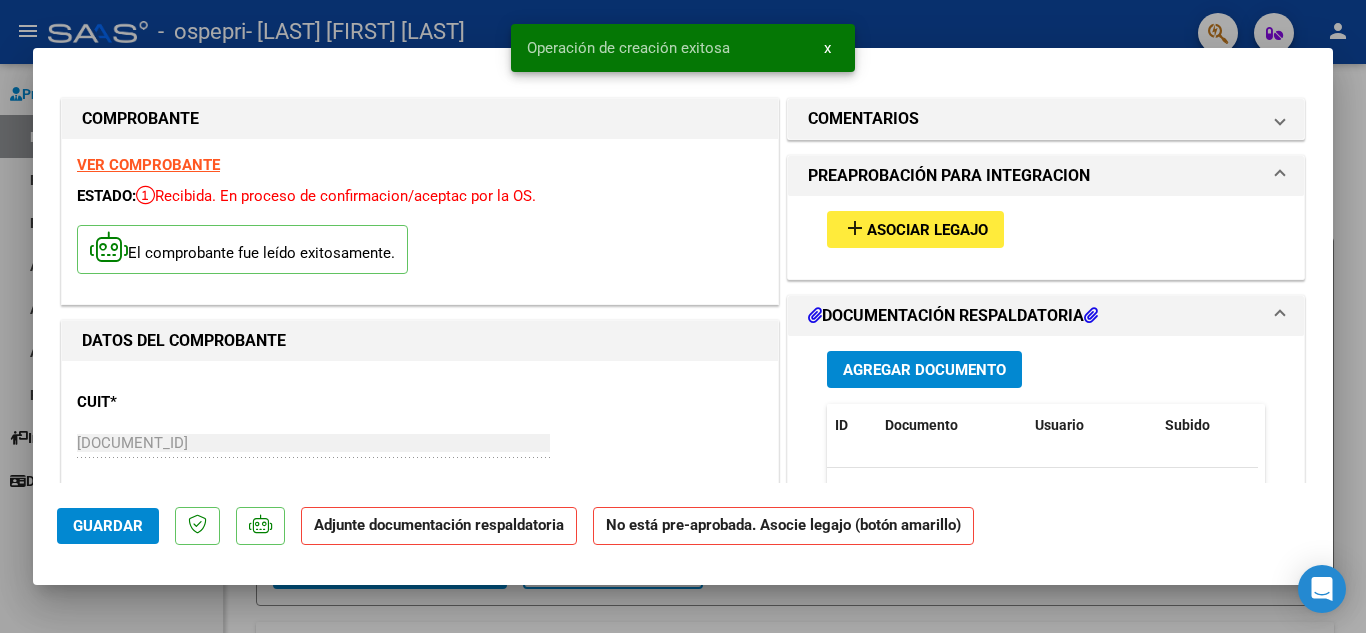 click on "Asociar Legajo" at bounding box center (927, 230) 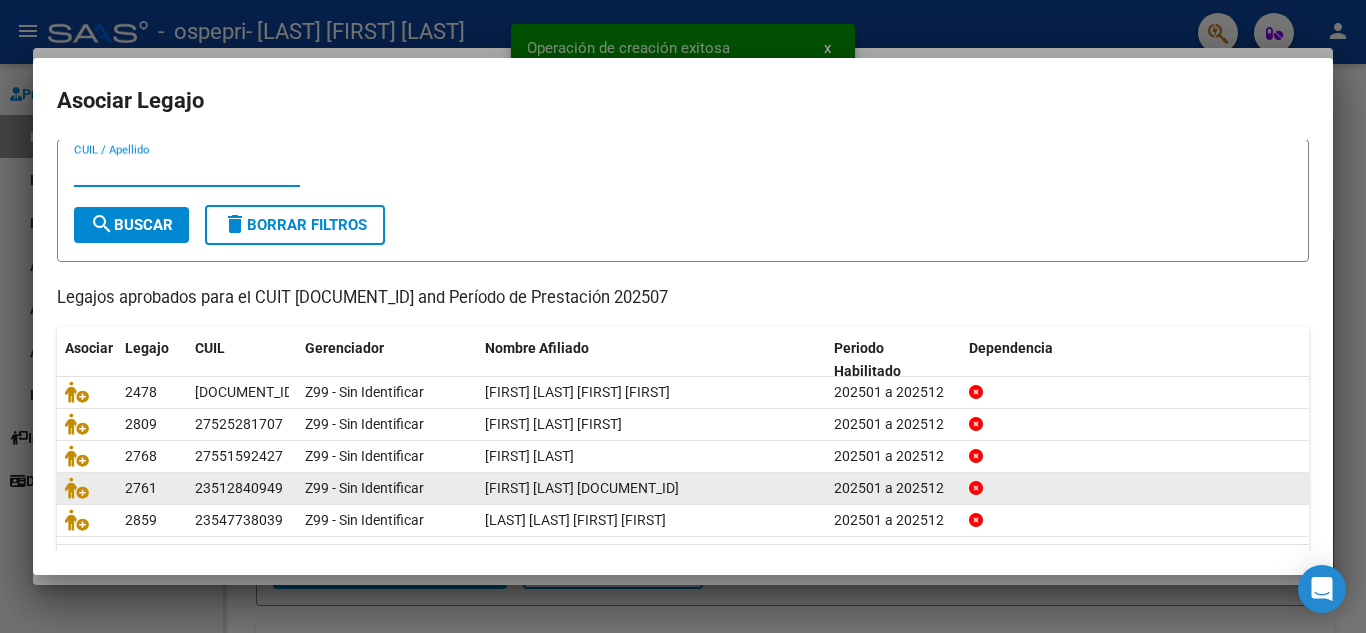 scroll, scrollTop: 100, scrollLeft: 0, axis: vertical 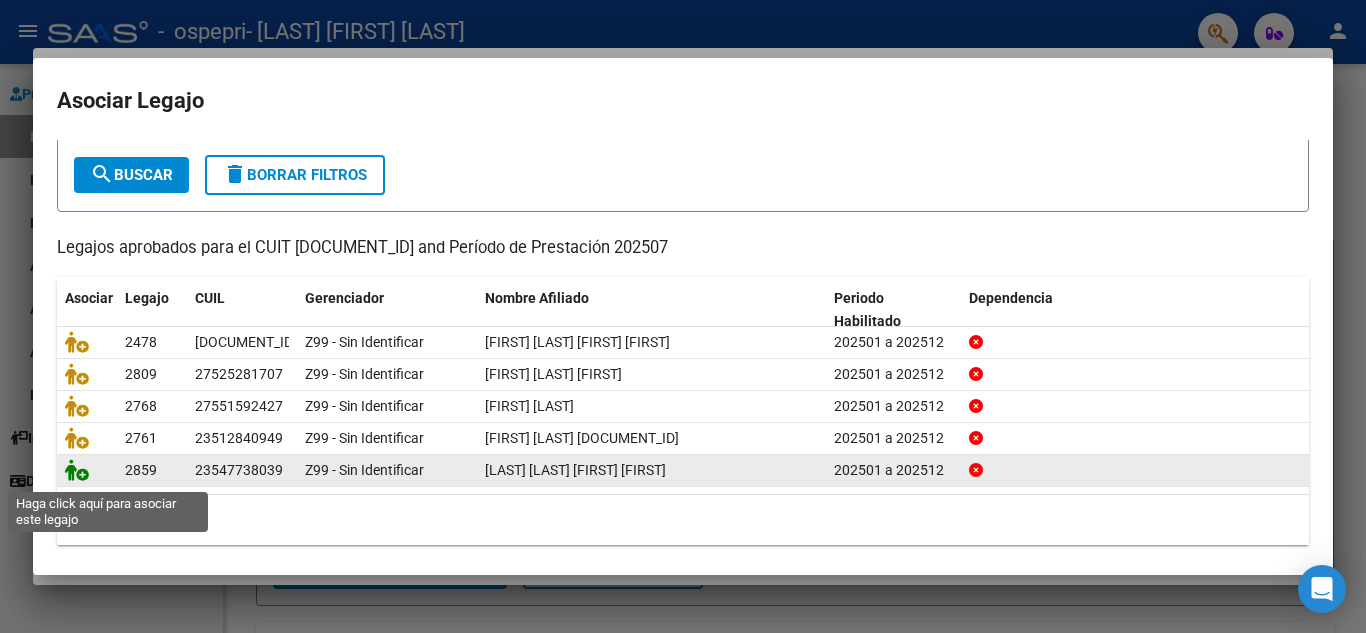 click 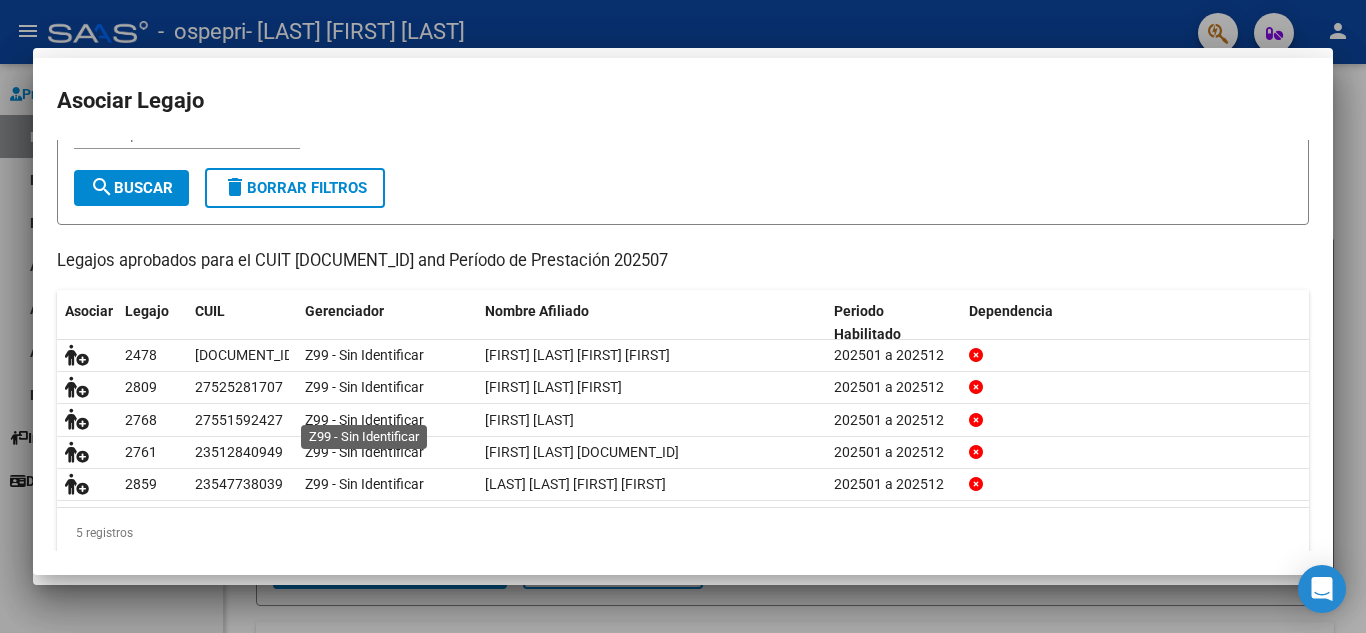 scroll, scrollTop: 0, scrollLeft: 0, axis: both 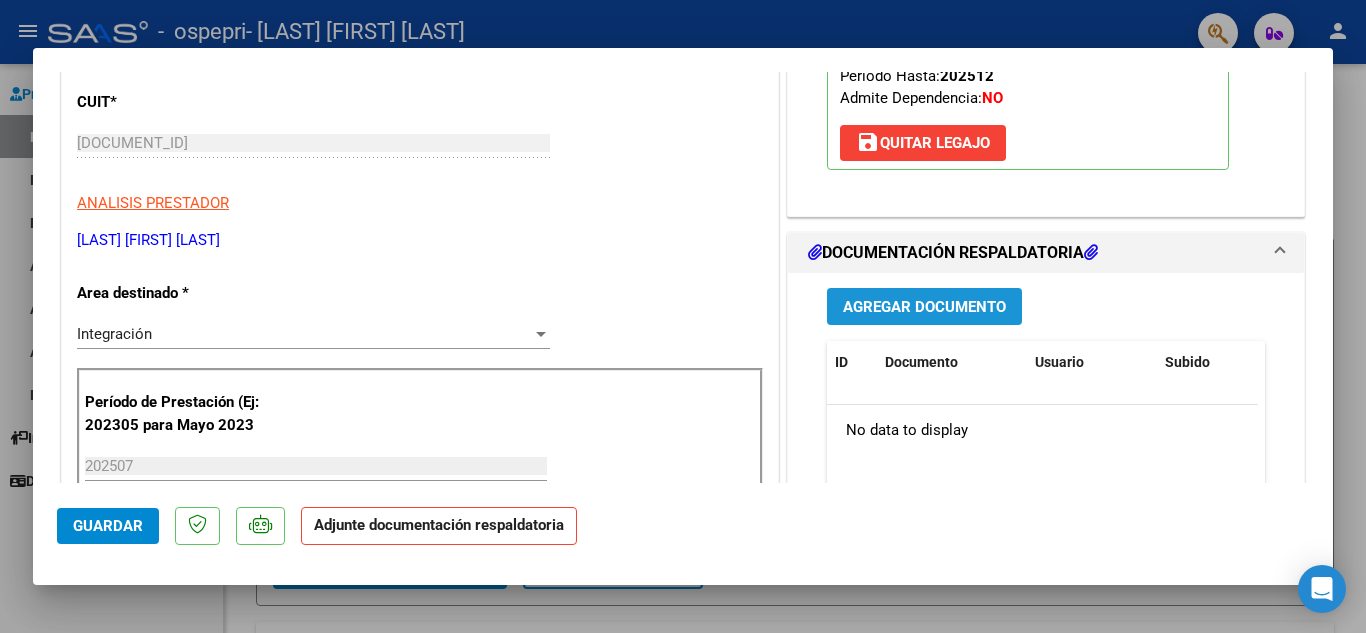 click on "Agregar Documento" at bounding box center [924, 307] 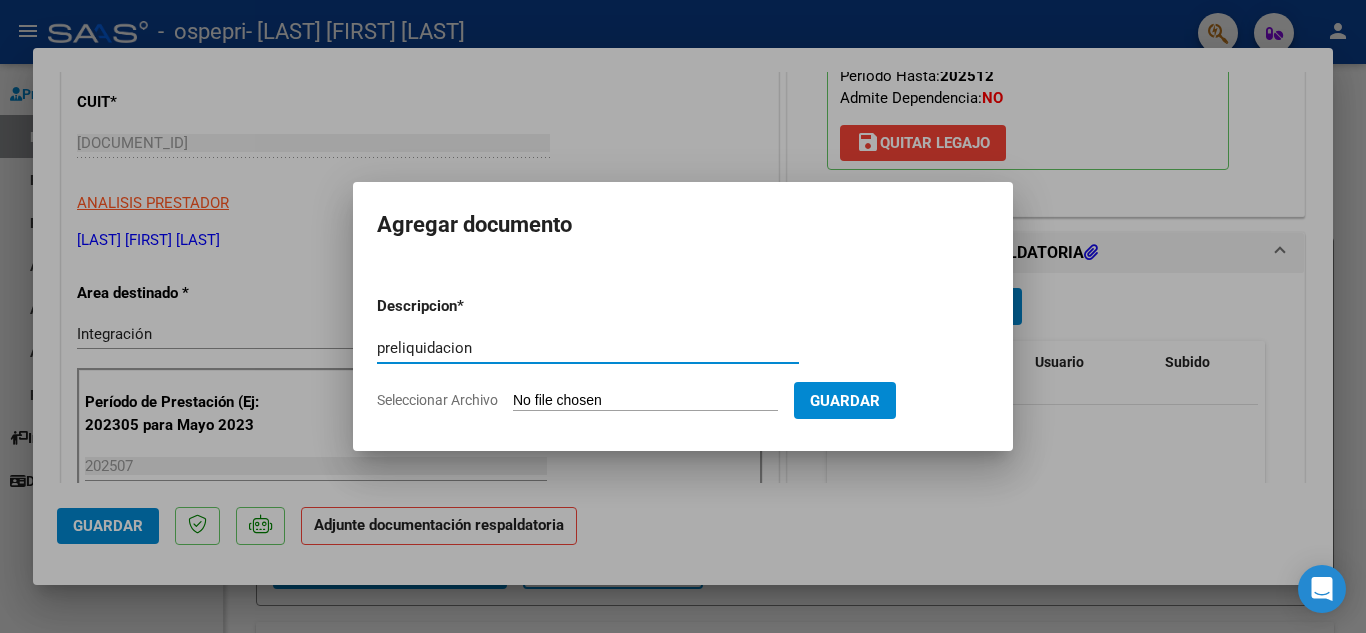 type on "preliquidacion" 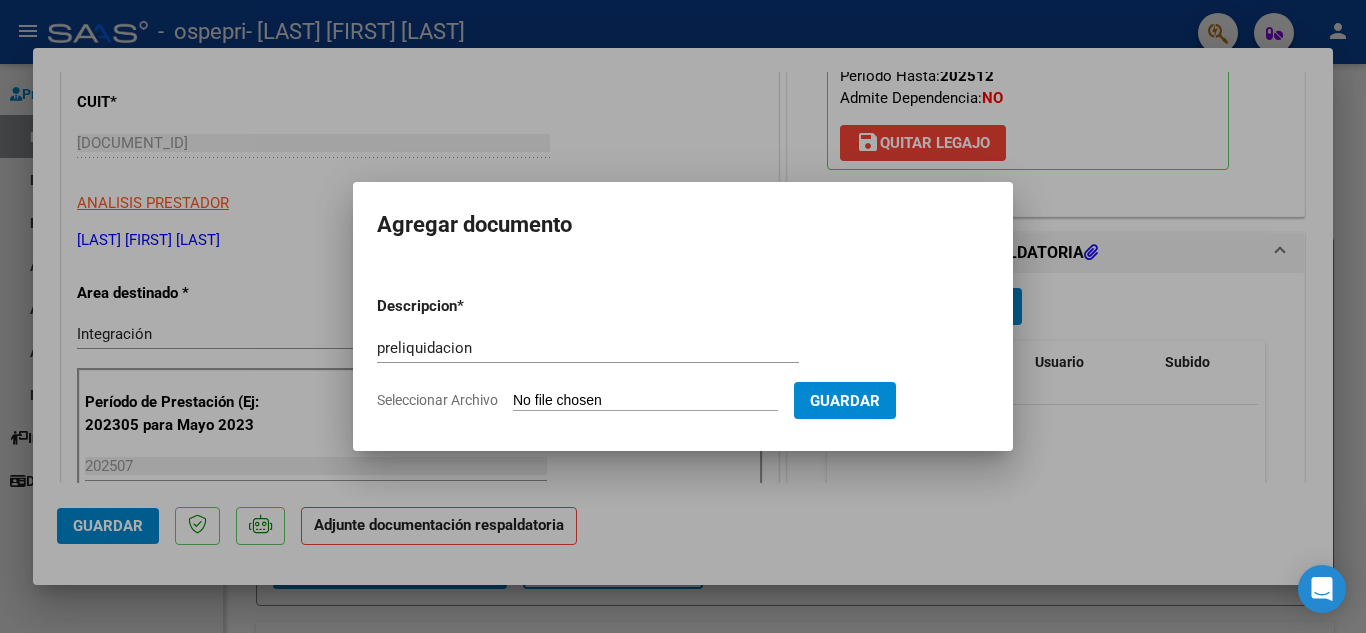 click on "Seleccionar Archivo" at bounding box center (645, 401) 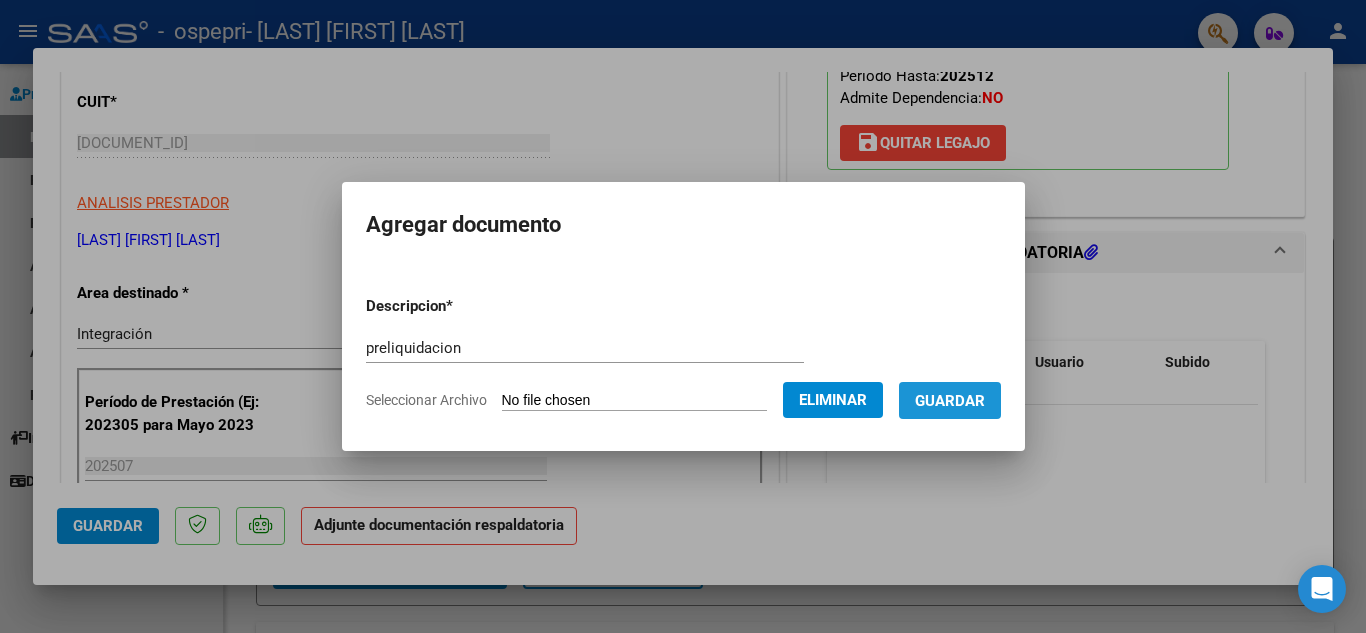 click on "Guardar" at bounding box center [950, 401] 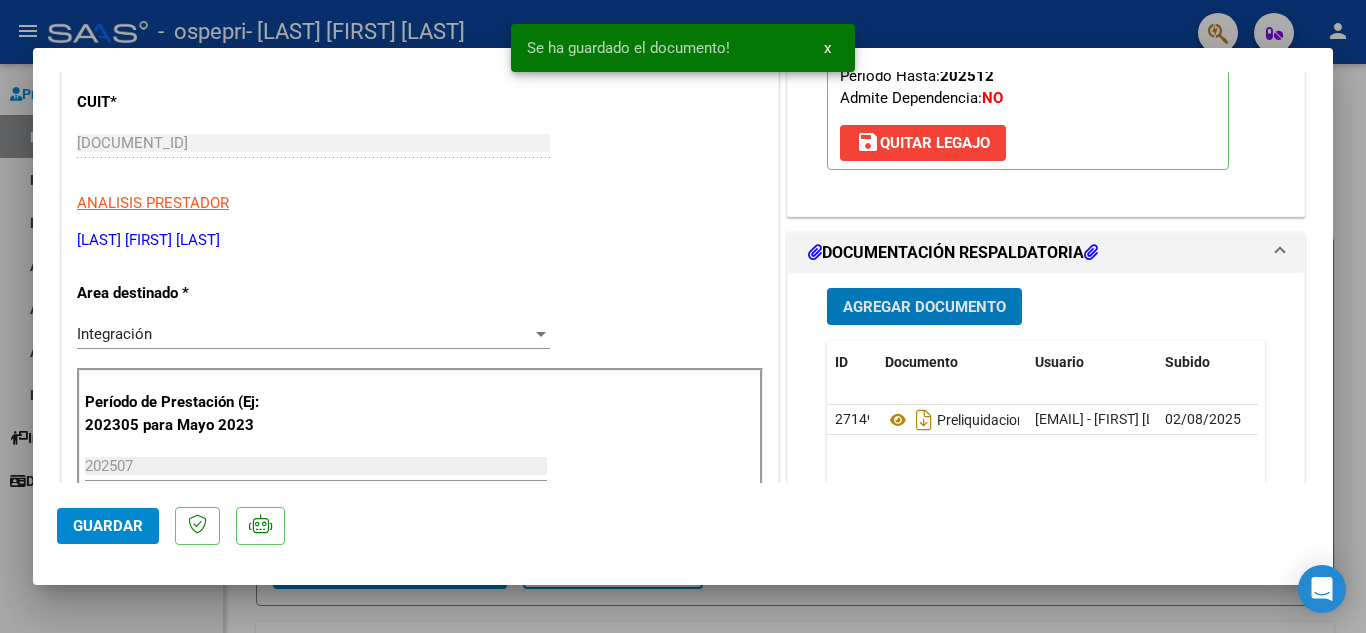 click on "Agregar Documento" at bounding box center [924, 307] 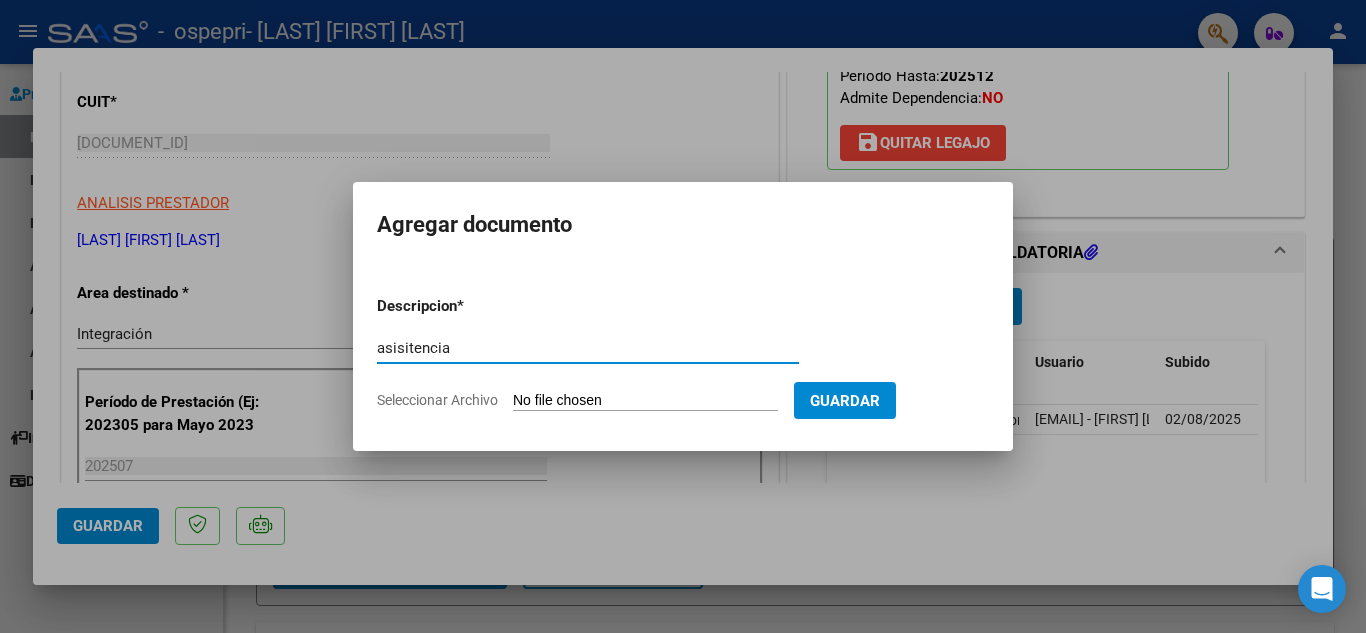 type on "asisitencia" 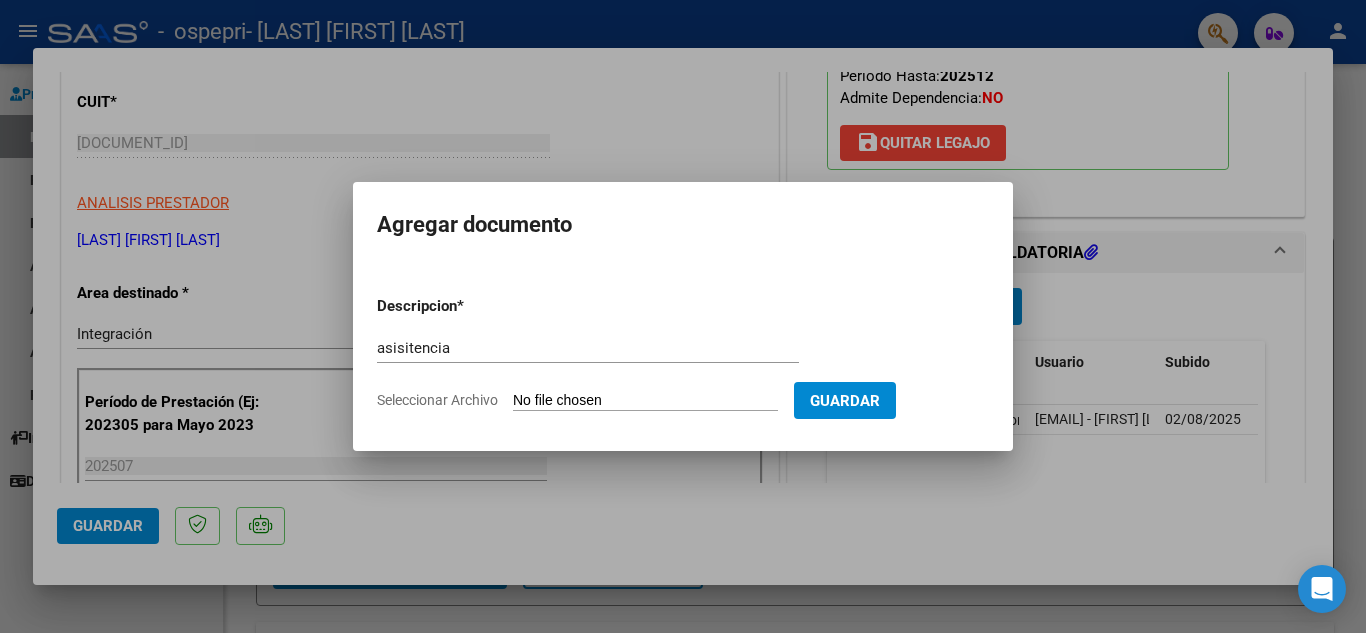 type on "C:\fakepath\[FIRST] [LAST] [MONTH].pdf" 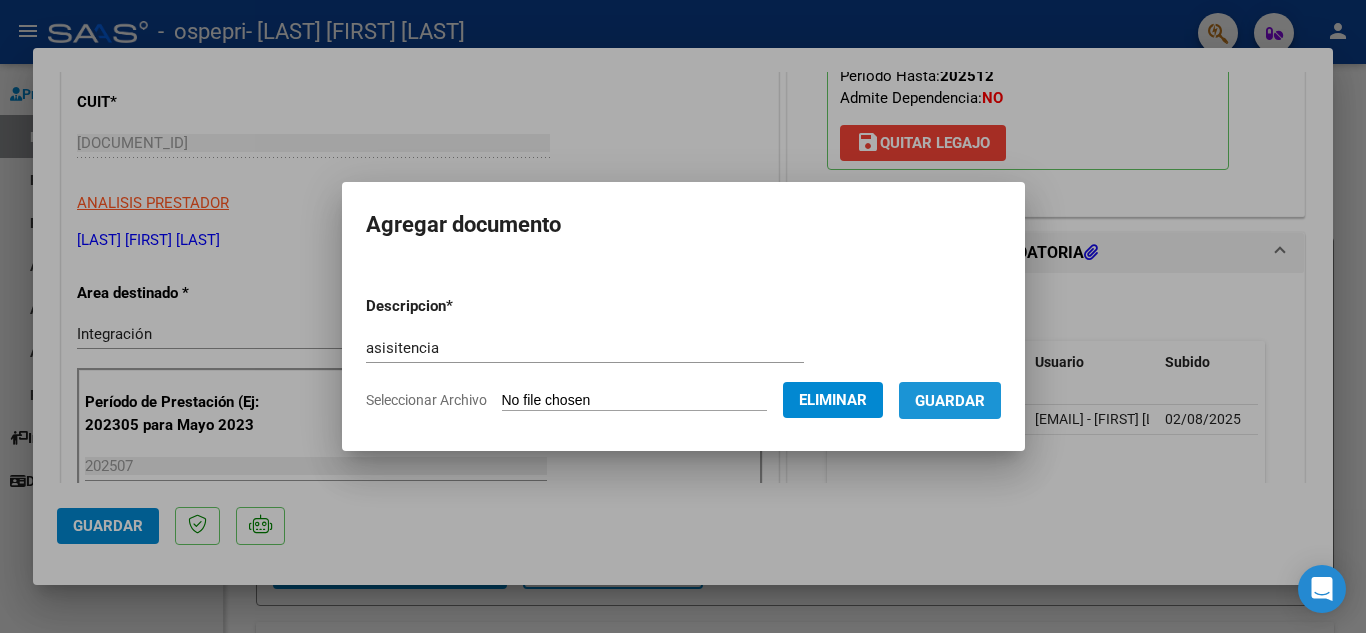 click on "Guardar" at bounding box center (950, 401) 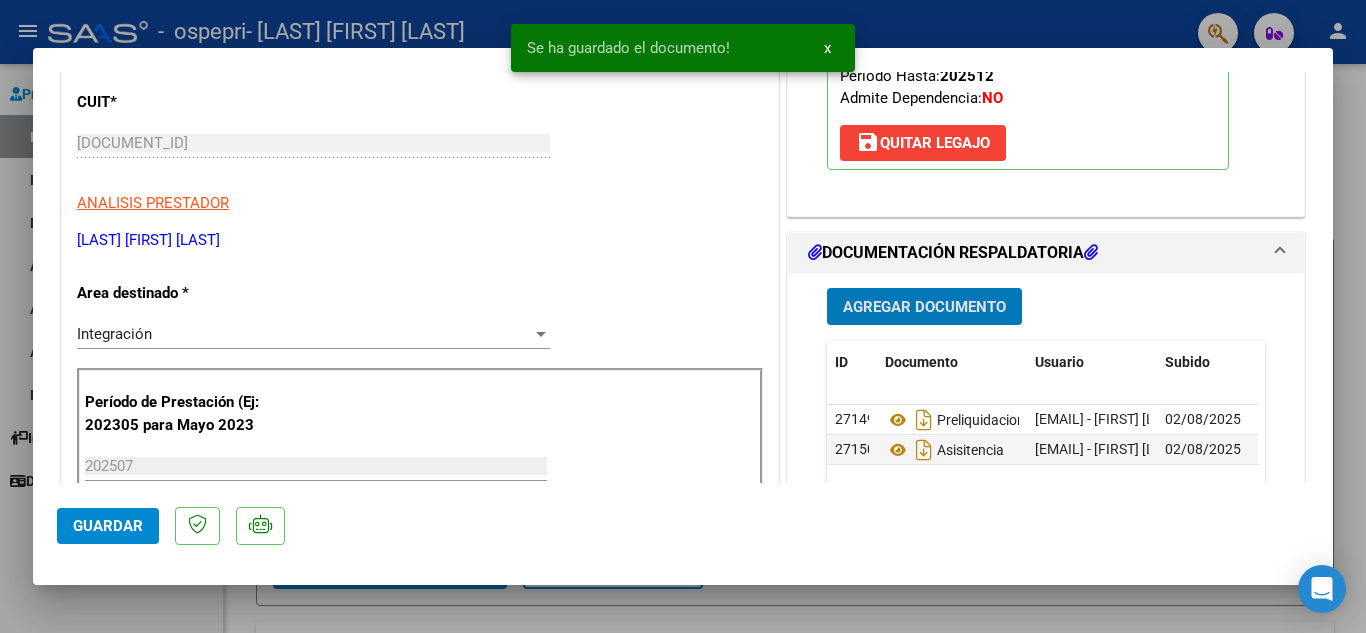 click on "Guardar" 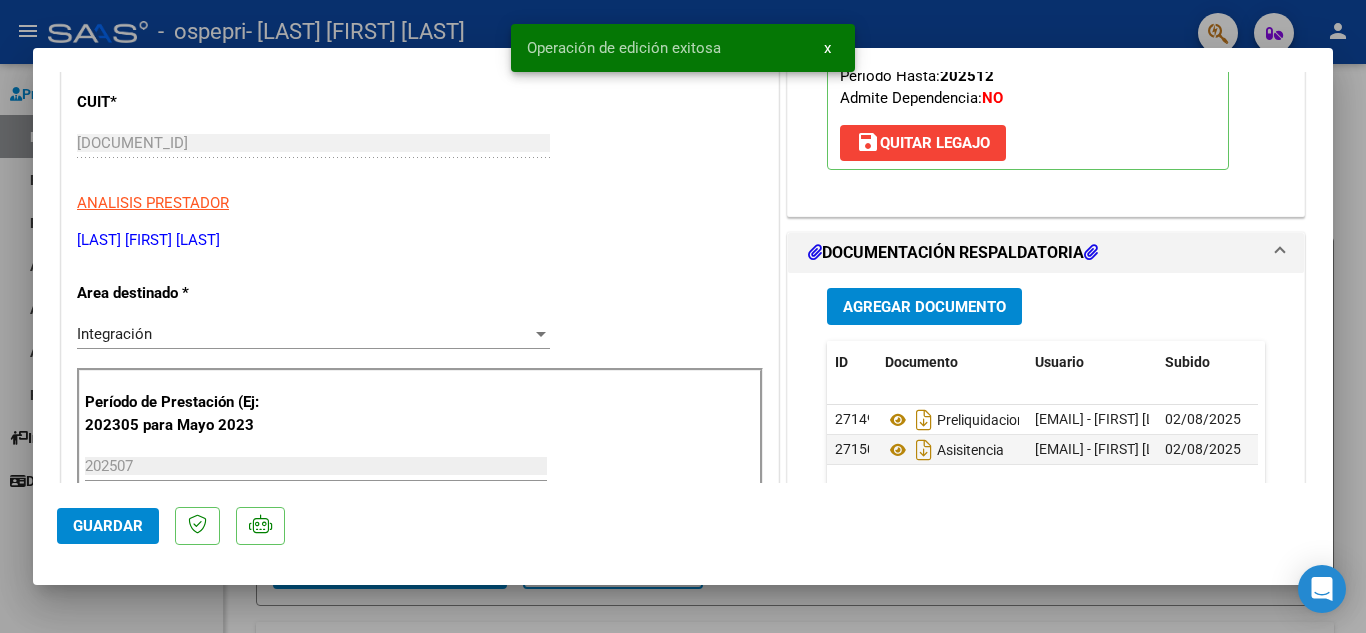 click at bounding box center (683, 316) 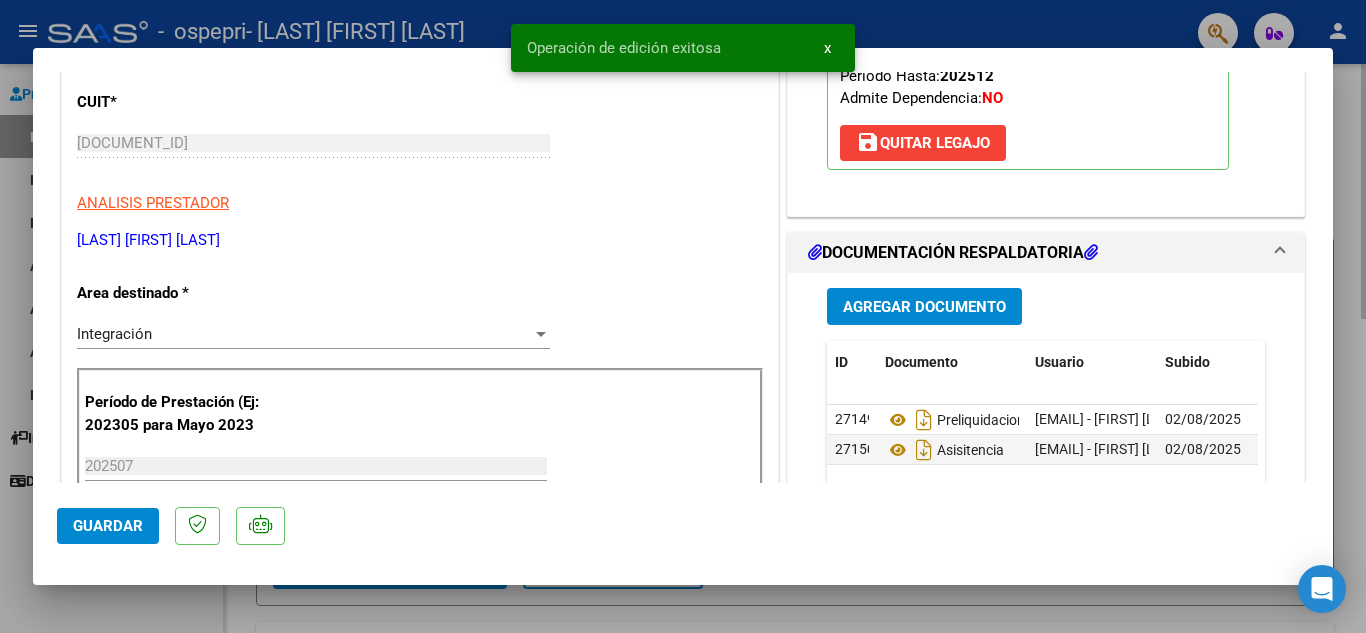 type 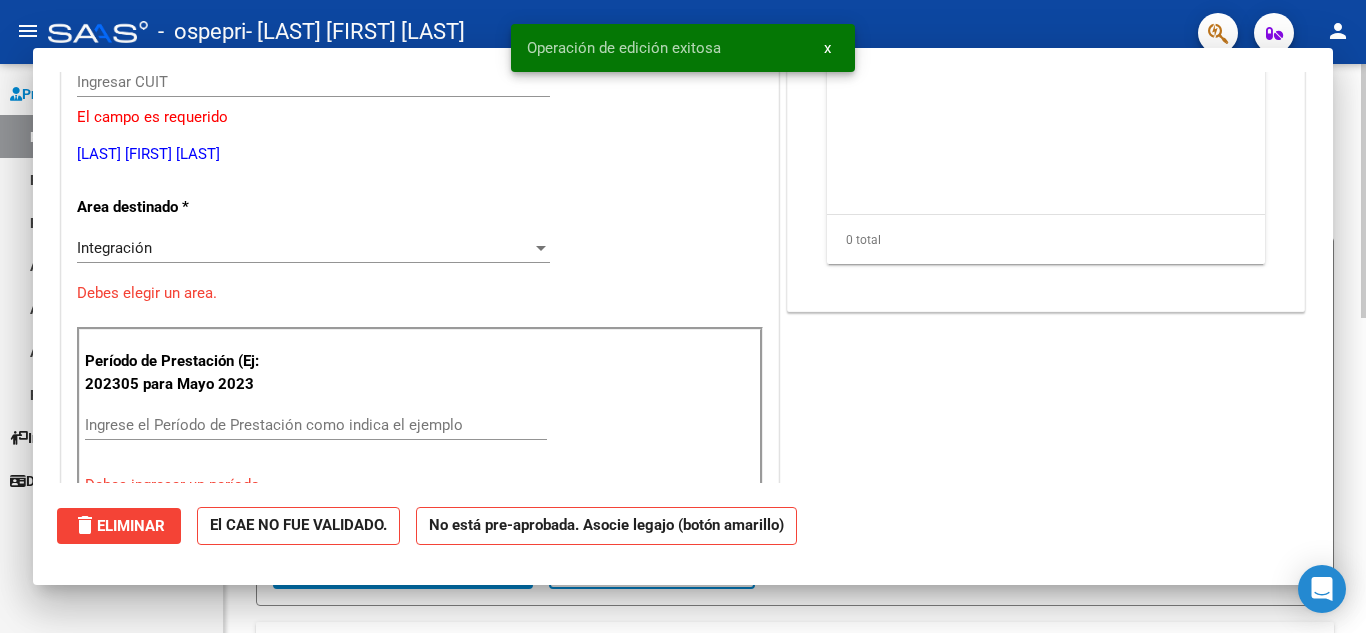 scroll, scrollTop: 239, scrollLeft: 0, axis: vertical 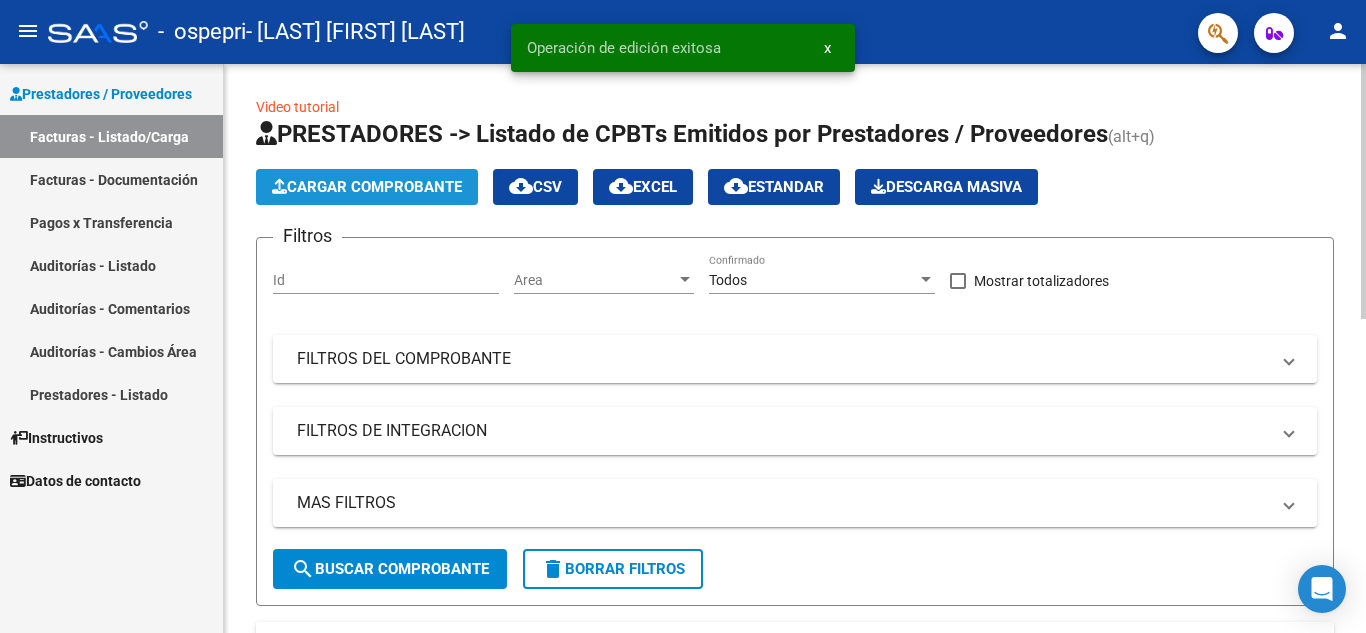 click on "Cargar Comprobante" 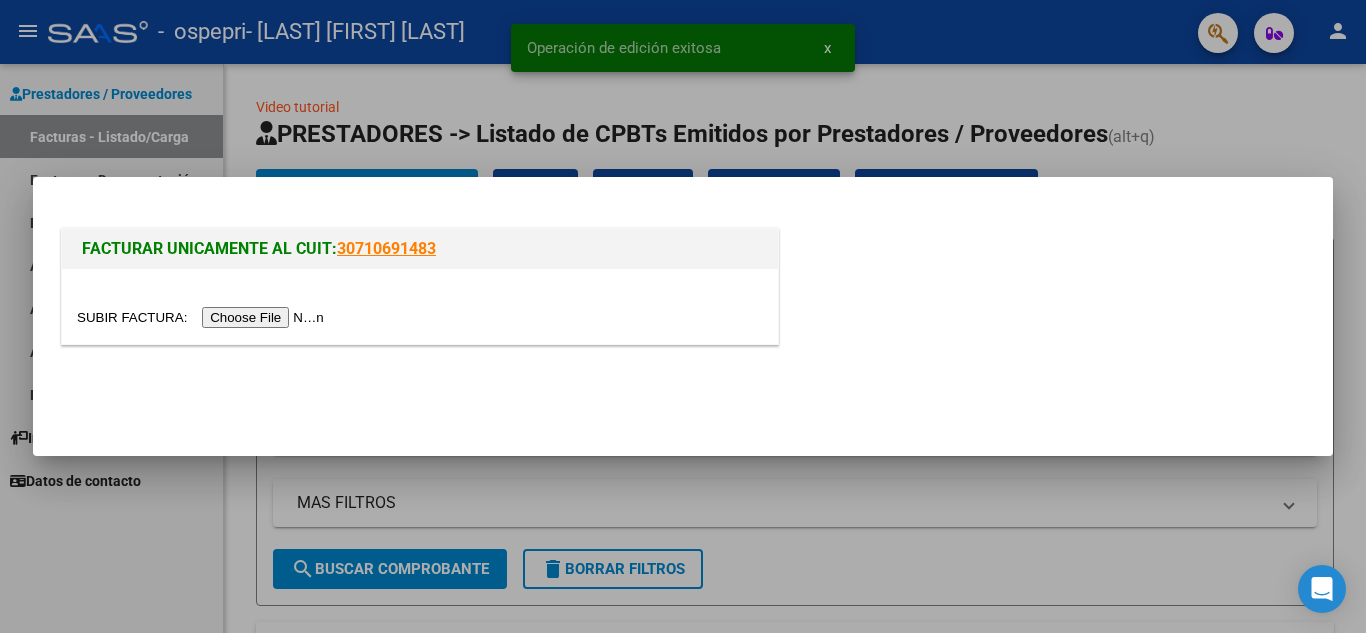 click at bounding box center [203, 317] 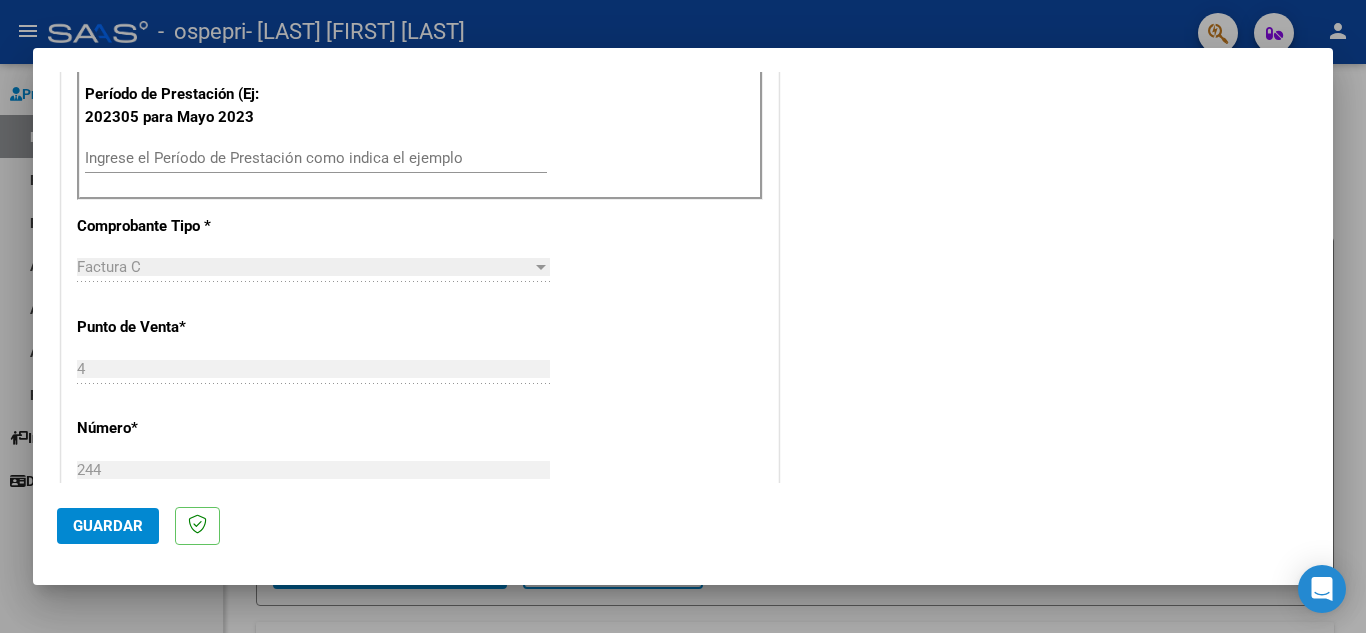 scroll, scrollTop: 600, scrollLeft: 0, axis: vertical 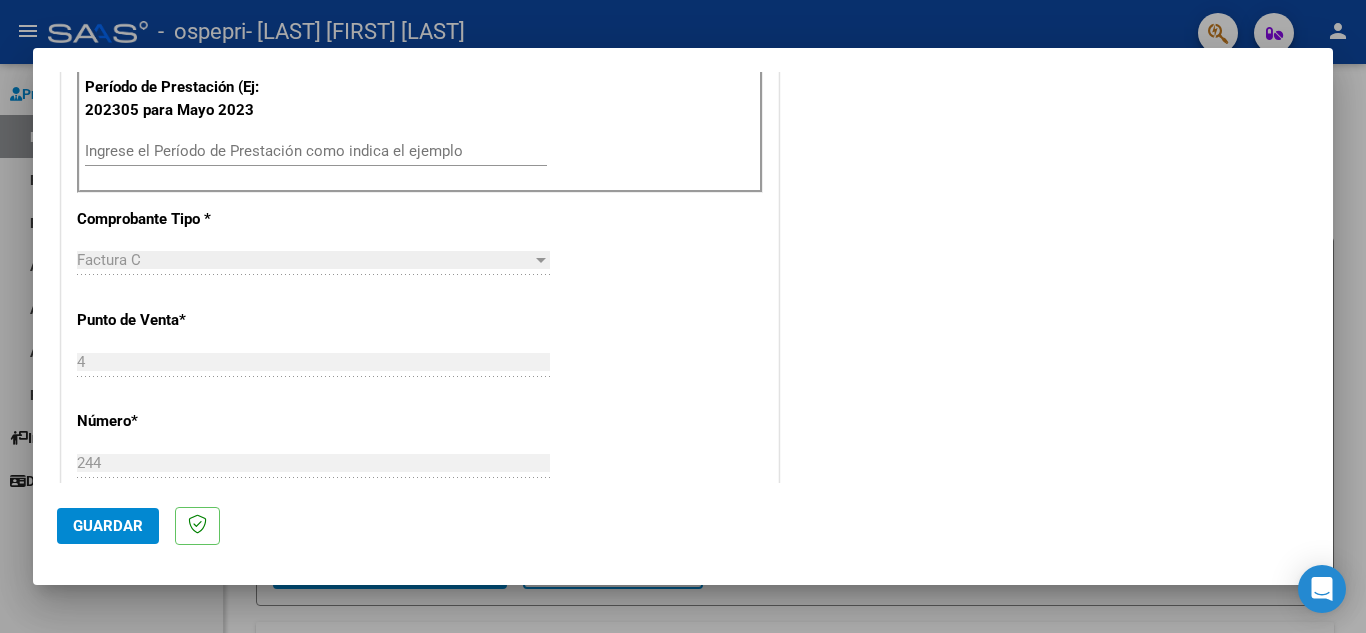 click on "Ingrese el Período de Prestación como indica el ejemplo" at bounding box center [316, 151] 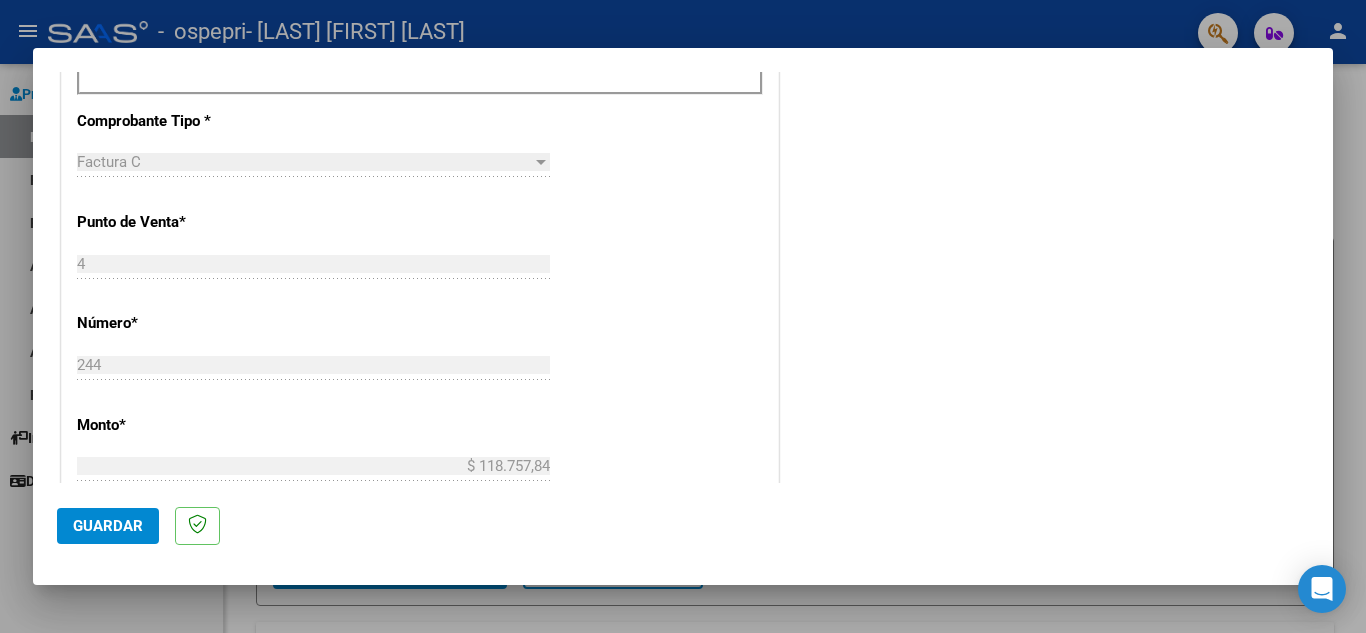 scroll, scrollTop: 700, scrollLeft: 0, axis: vertical 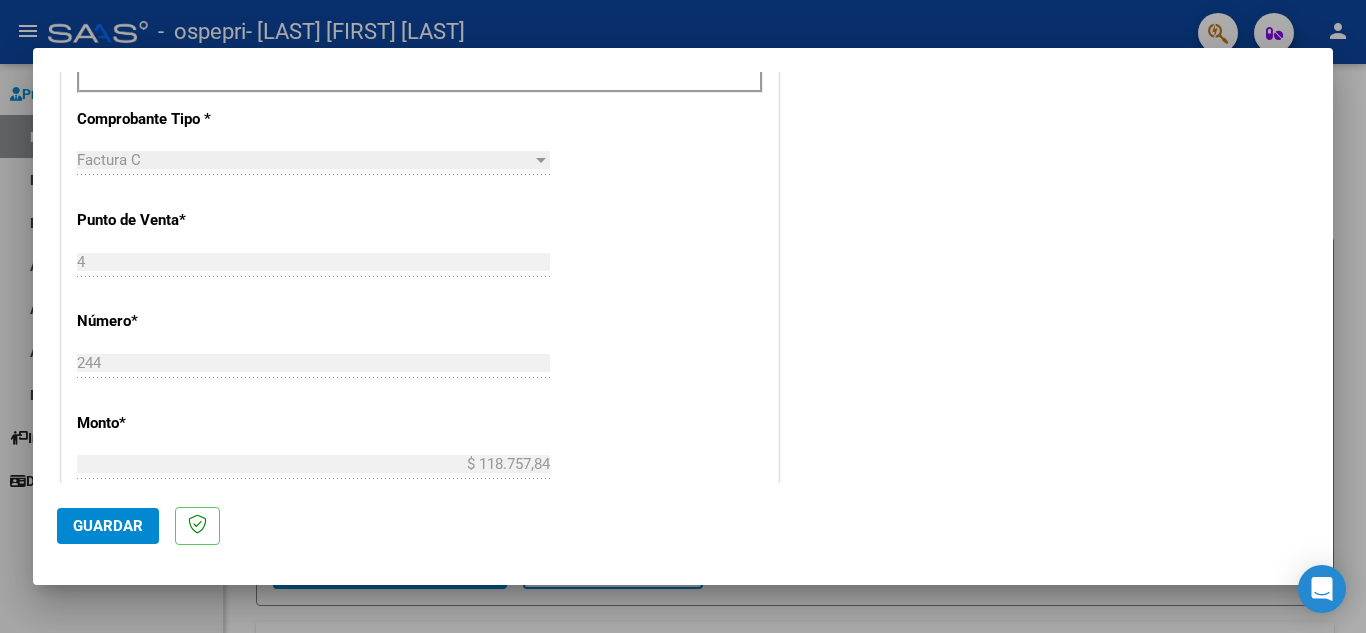 type on "202507" 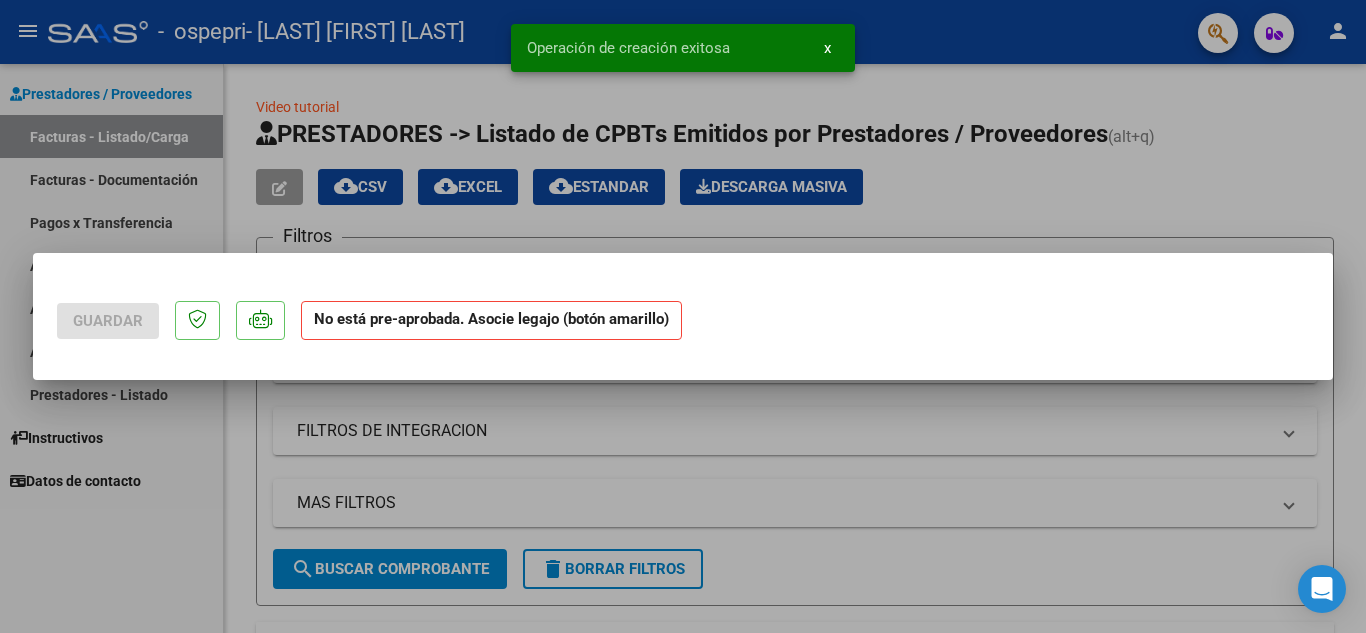 scroll, scrollTop: 0, scrollLeft: 0, axis: both 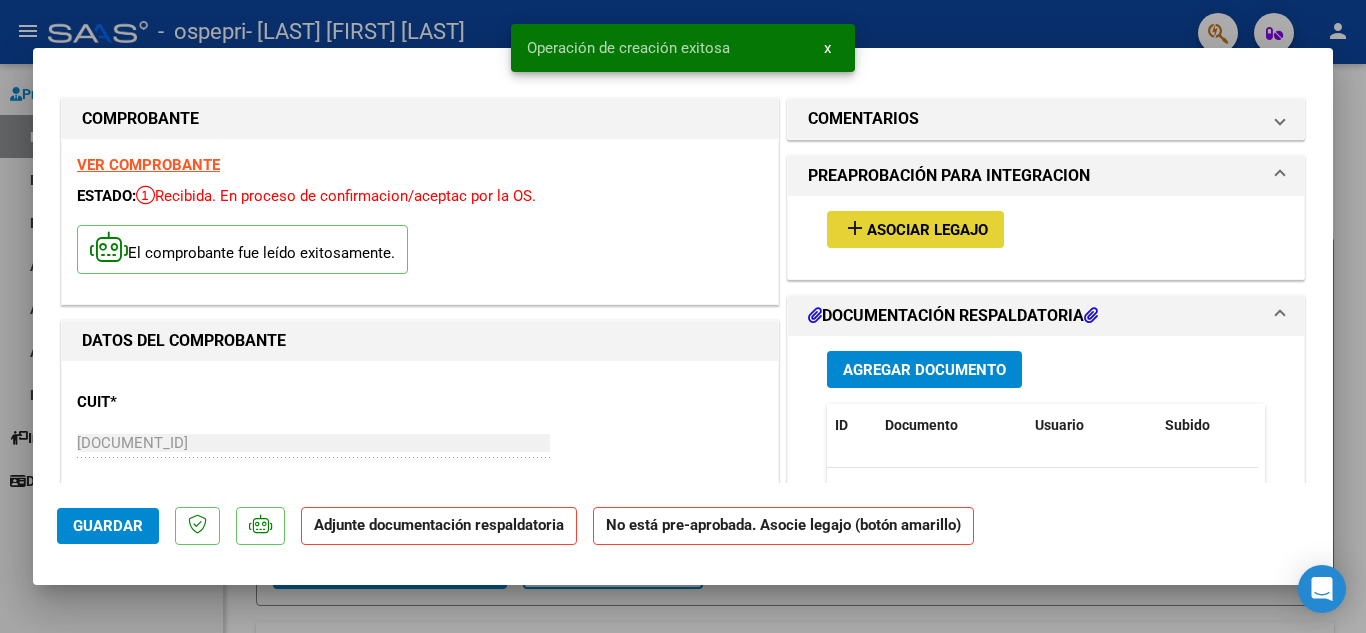 click on "Asociar Legajo" at bounding box center (927, 230) 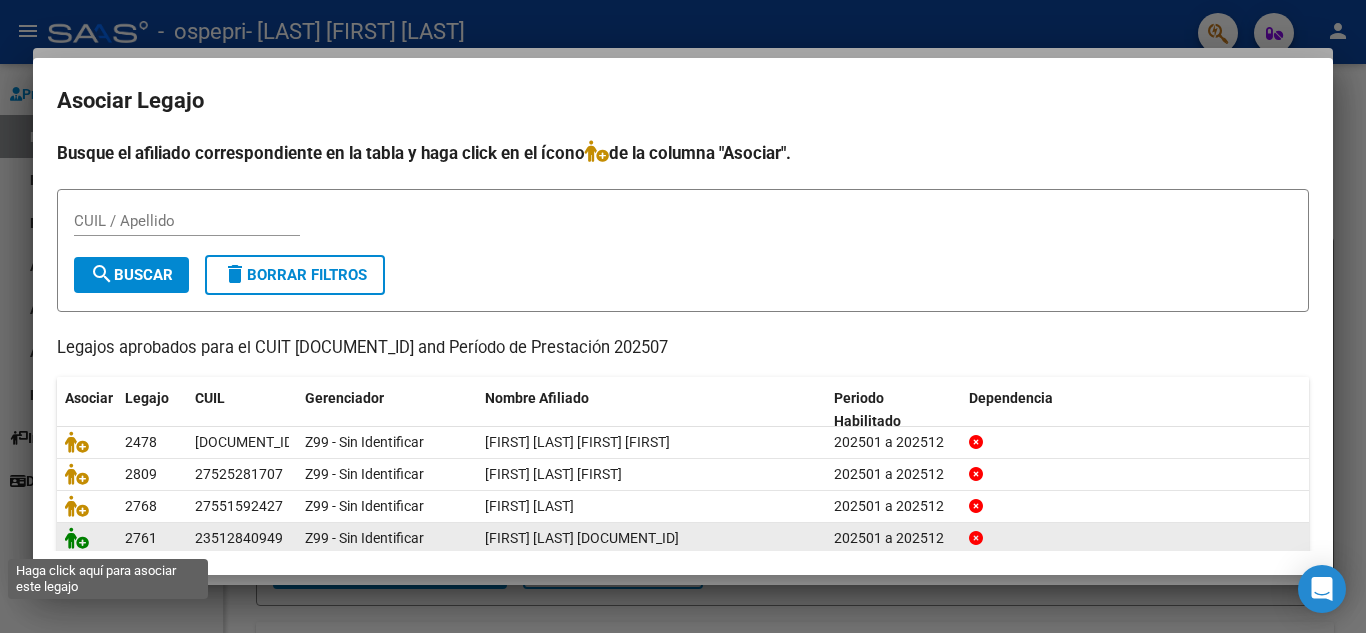 click 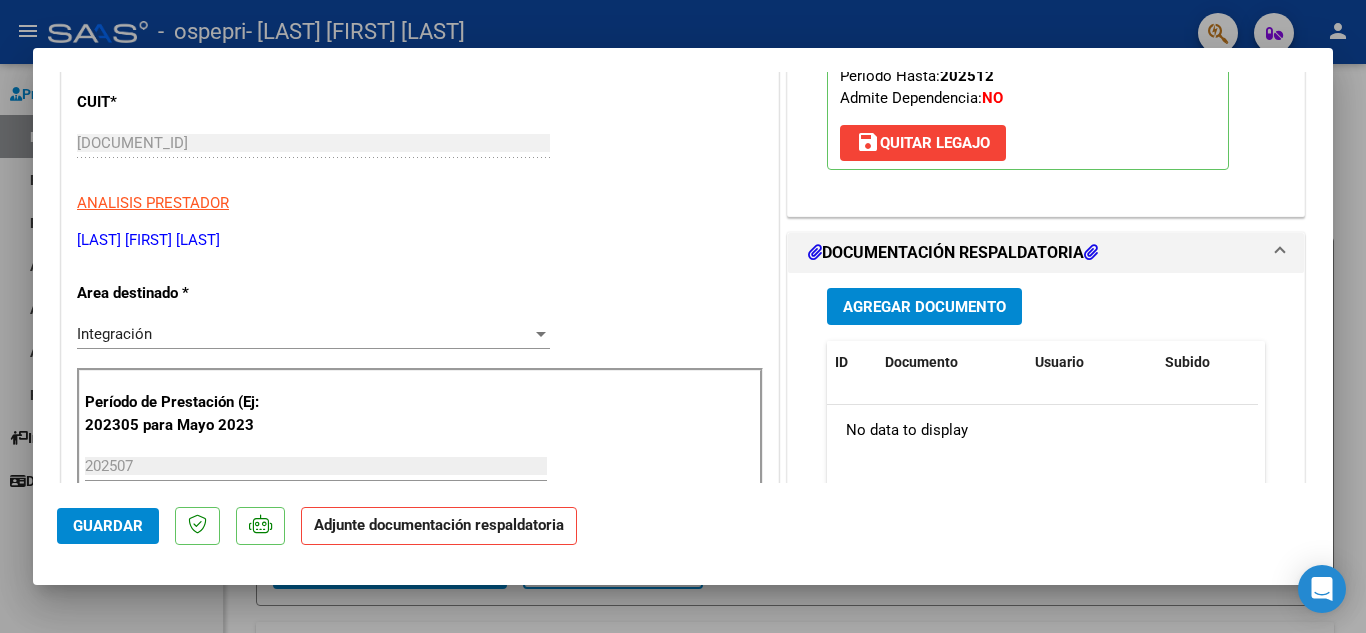 scroll, scrollTop: 400, scrollLeft: 0, axis: vertical 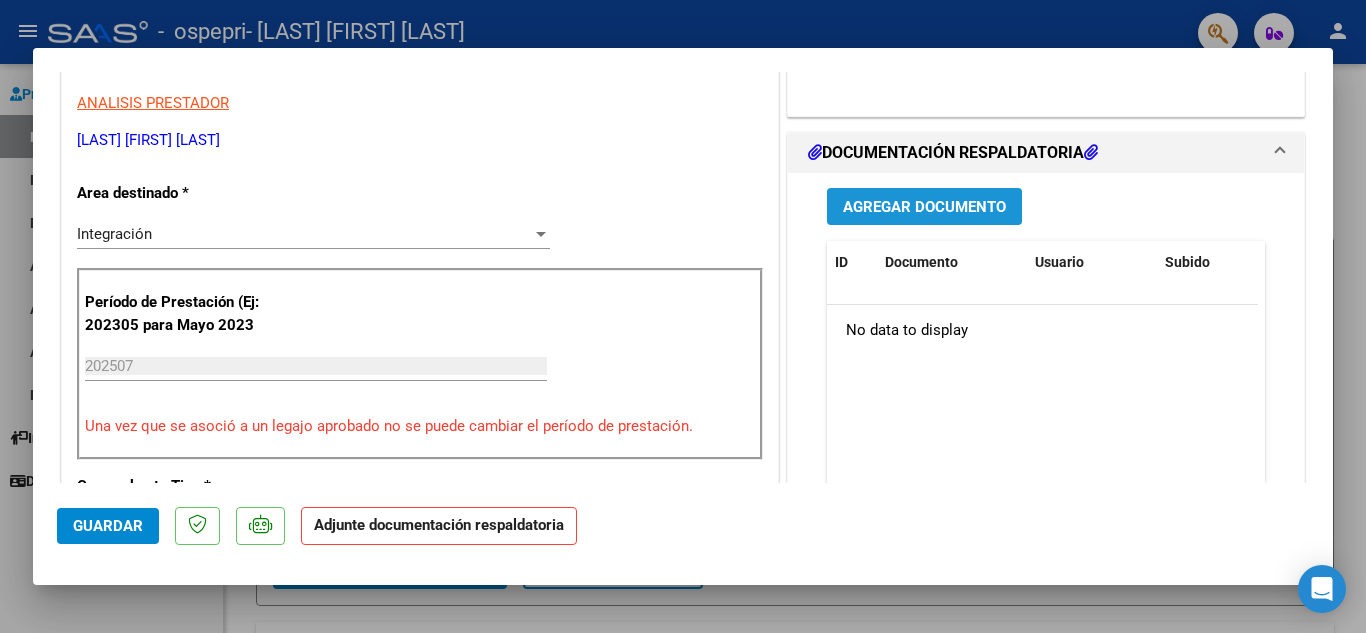 click on "Agregar Documento" at bounding box center [924, 207] 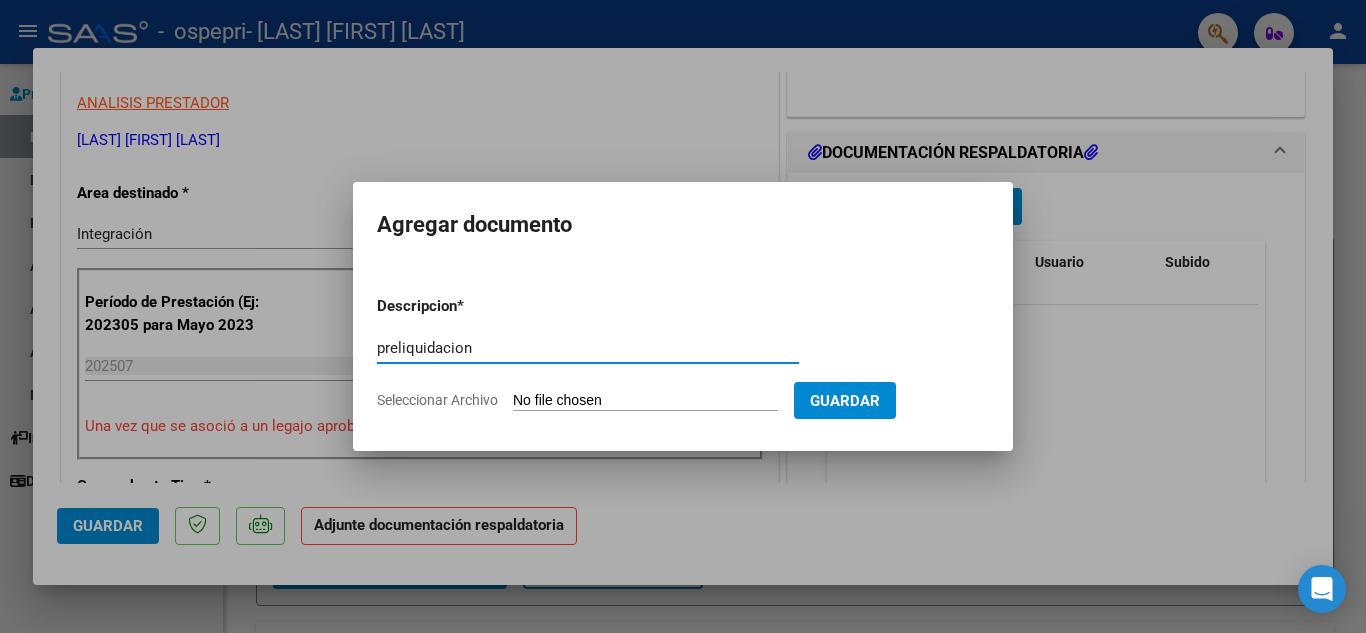 type on "preliquidacion" 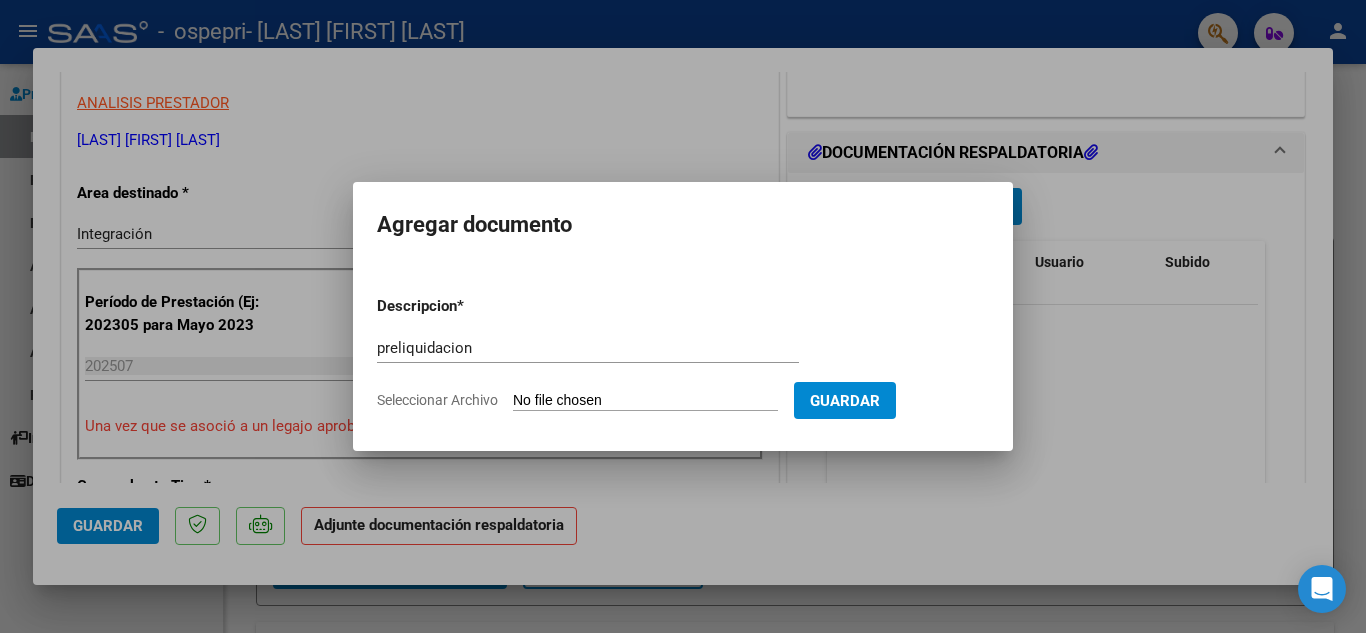 type on "C:\fakepath\pre[FIRST] [LAST].pdf" 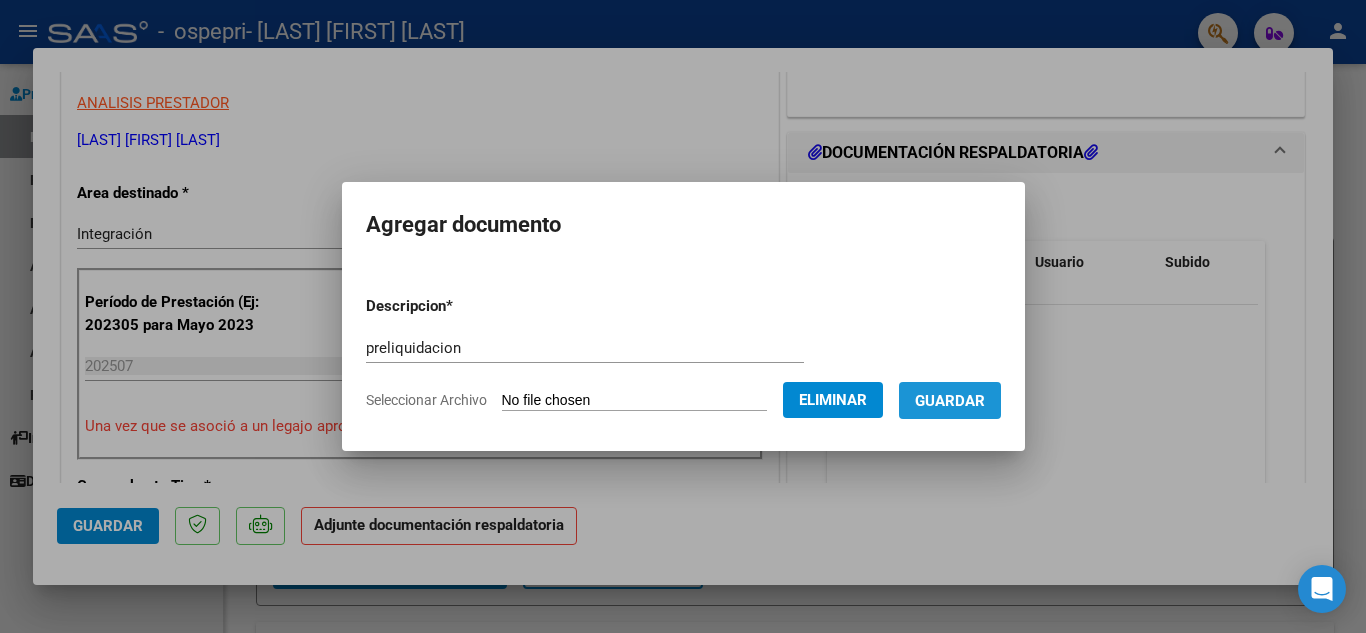 click on "Guardar" at bounding box center [950, 401] 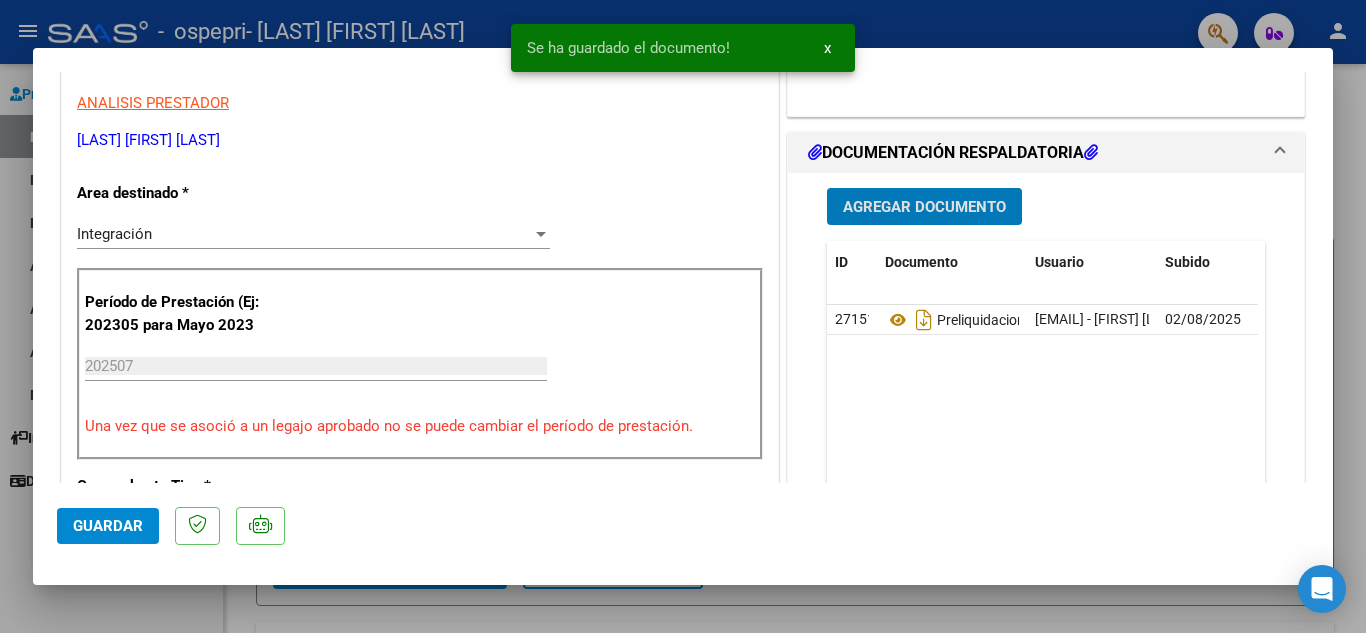 click on "Agregar Documento" at bounding box center (924, 207) 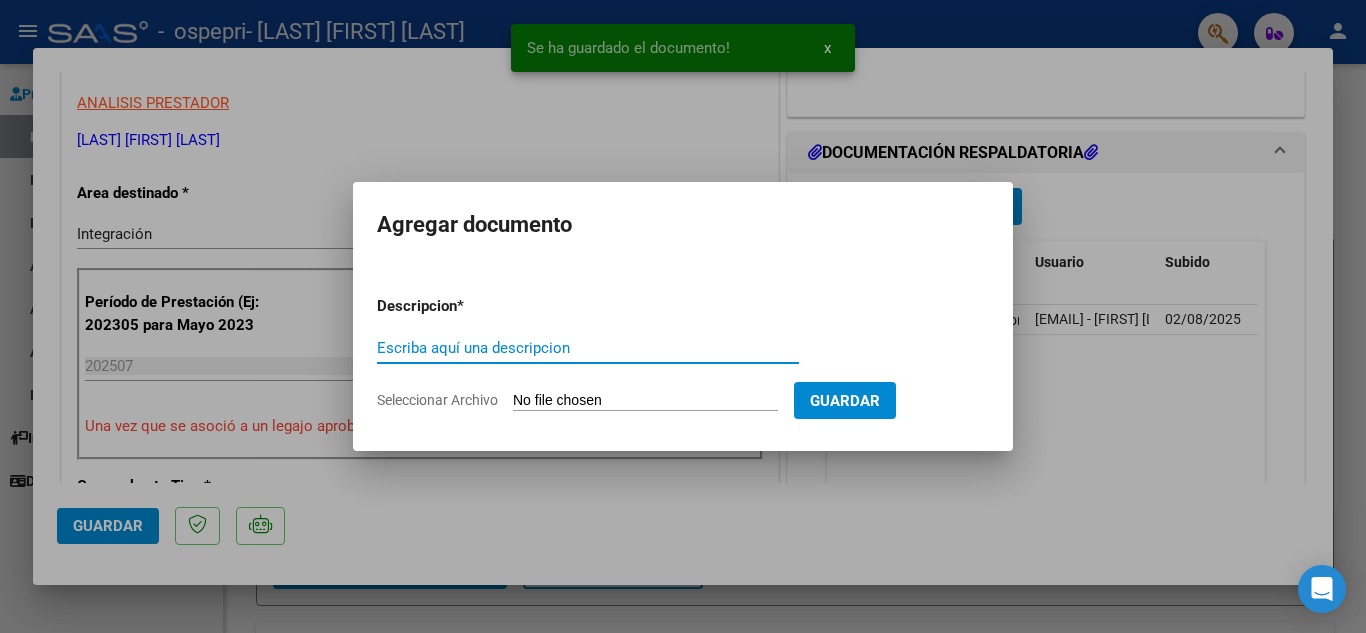 click on "Escriba aquí una descripcion" at bounding box center (588, 348) 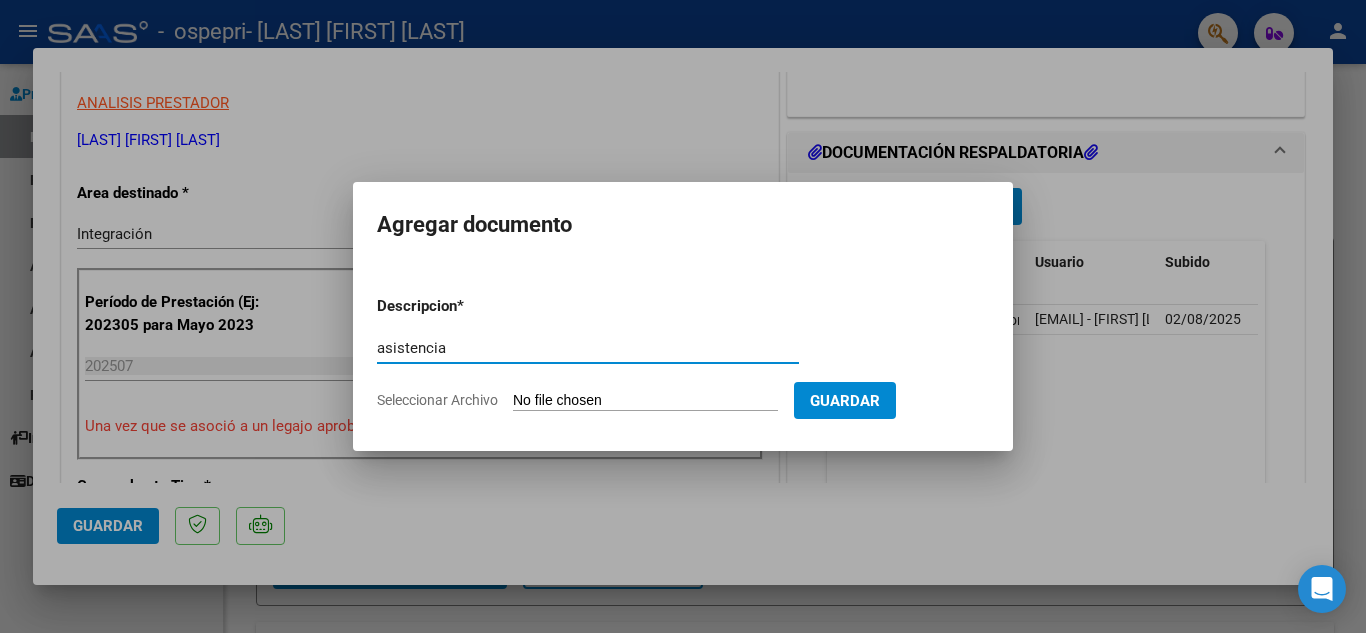 type on "asistencia" 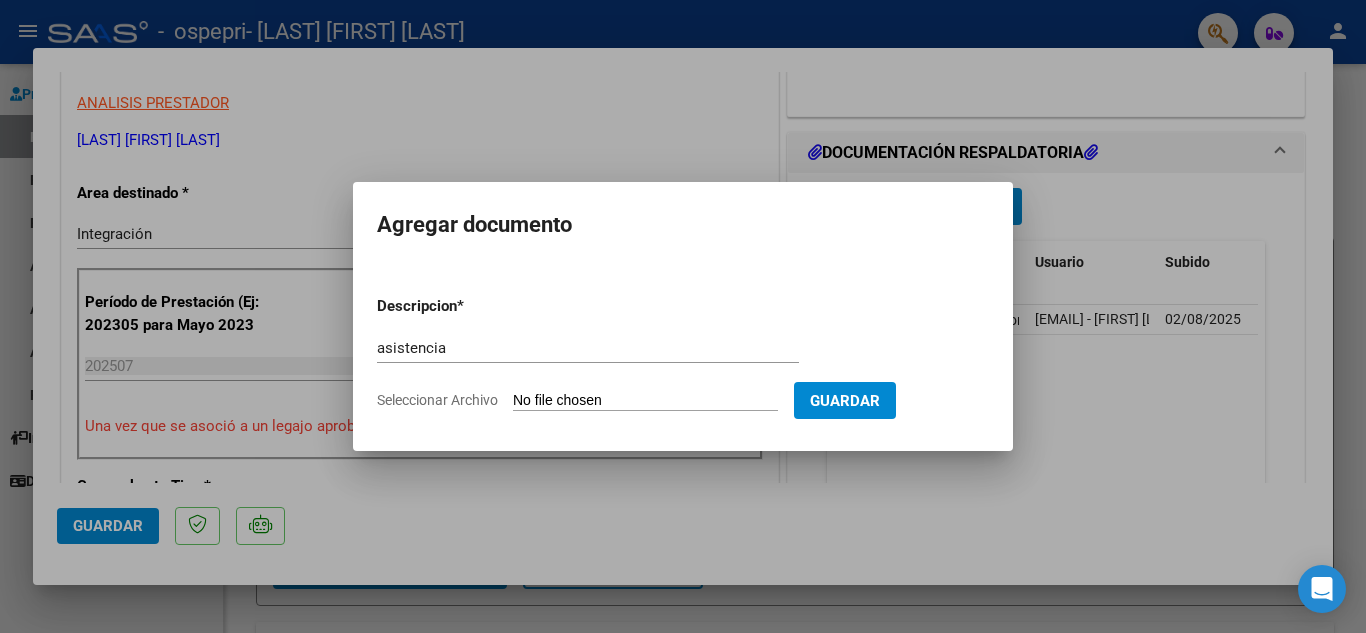 click on "Seleccionar Archivo" at bounding box center [645, 401] 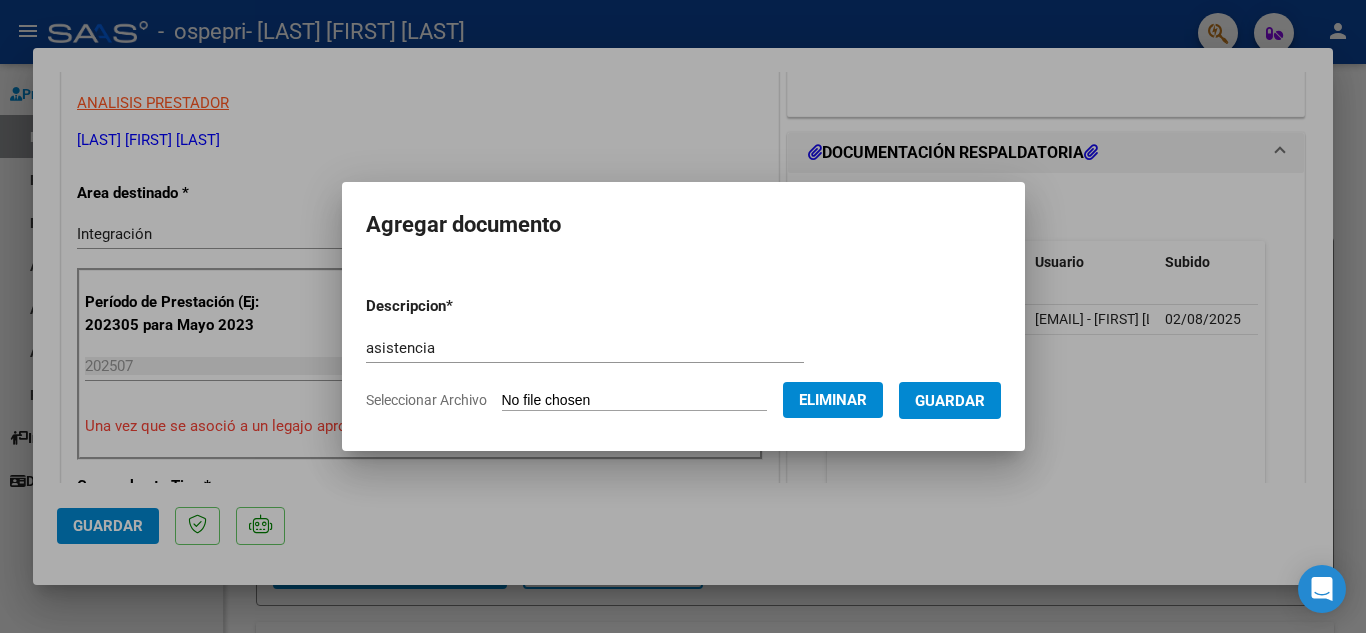 click on "Guardar" at bounding box center [950, 401] 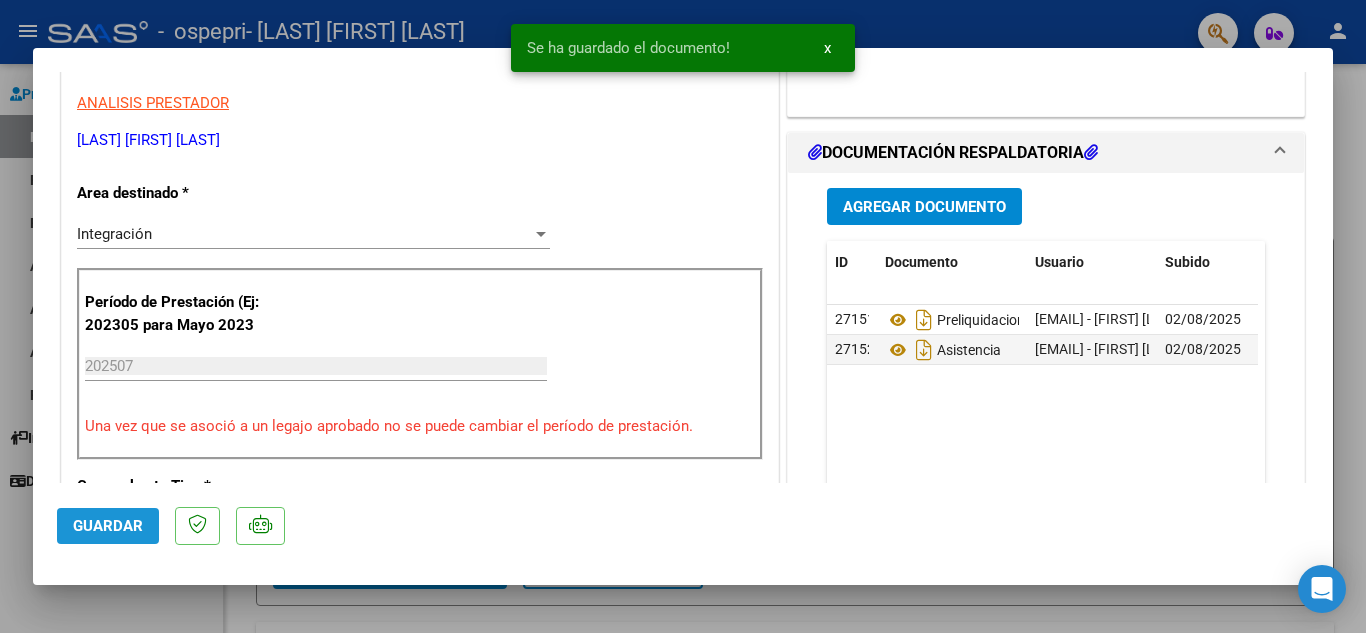 click on "Guardar" 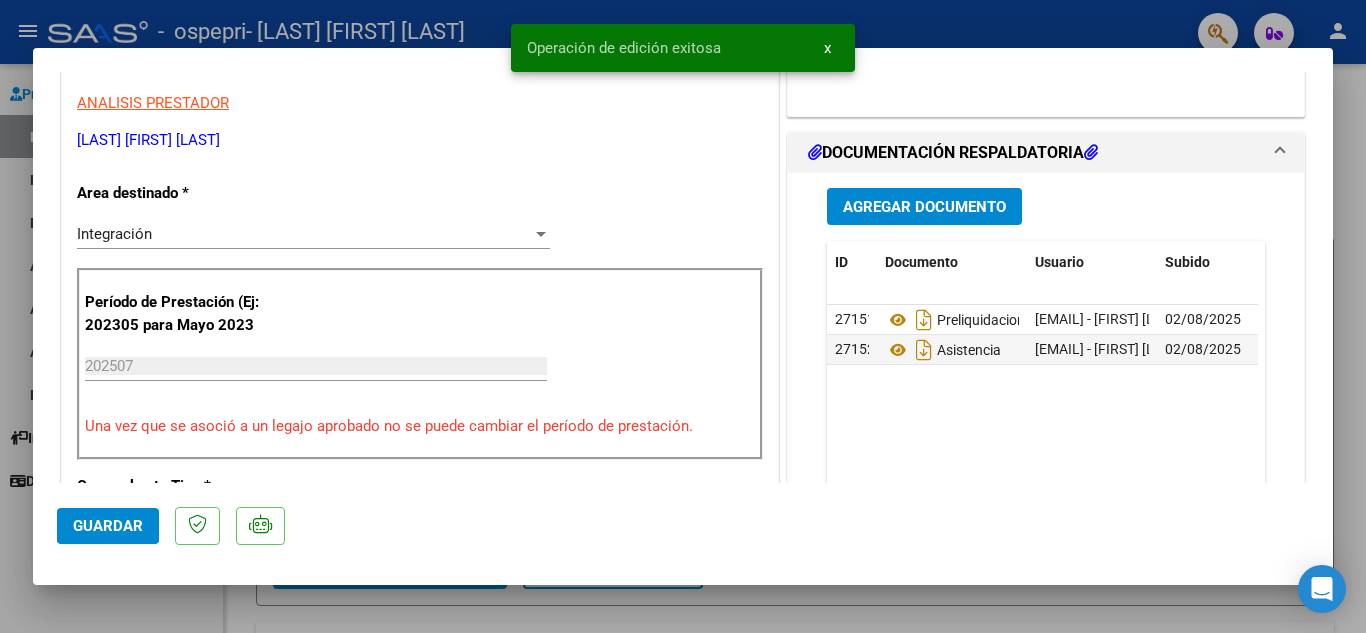 click at bounding box center (683, 316) 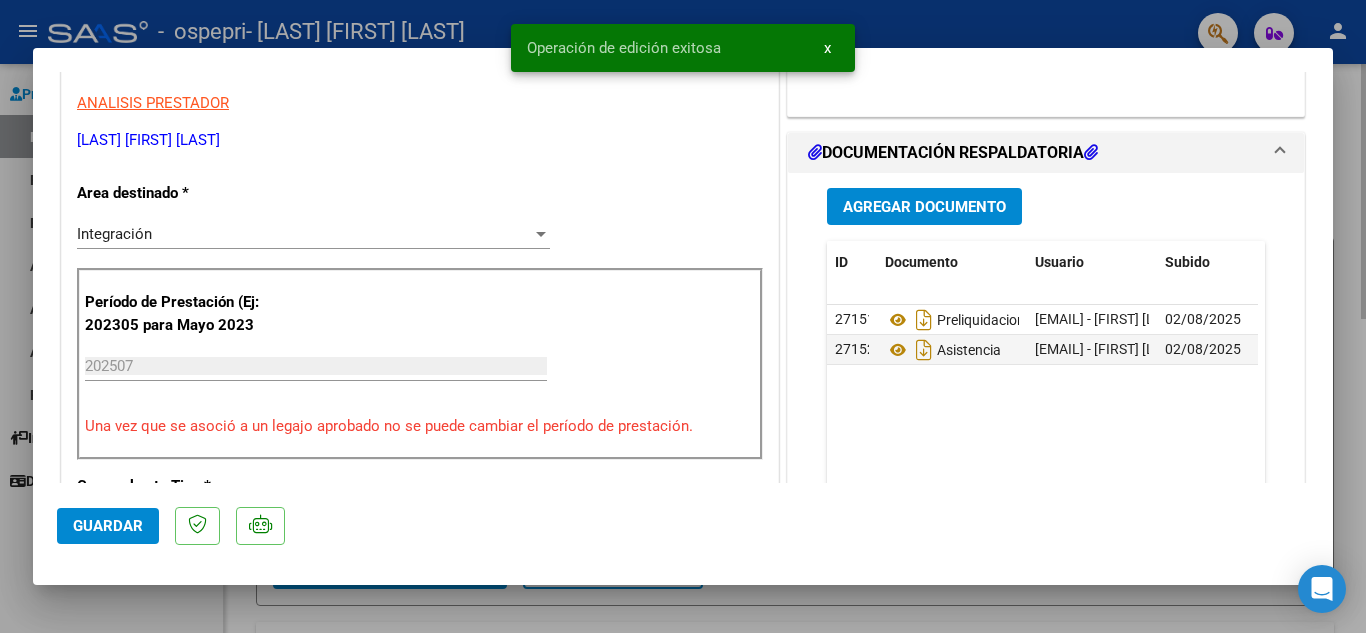 type 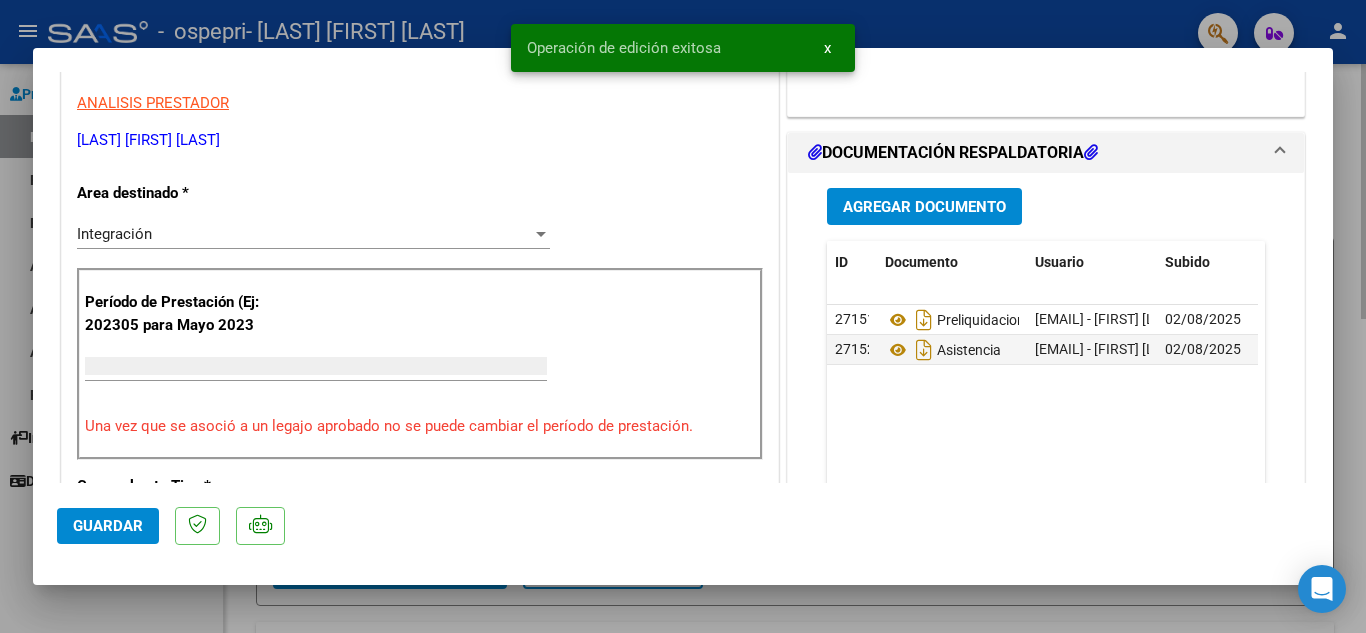scroll, scrollTop: 339, scrollLeft: 0, axis: vertical 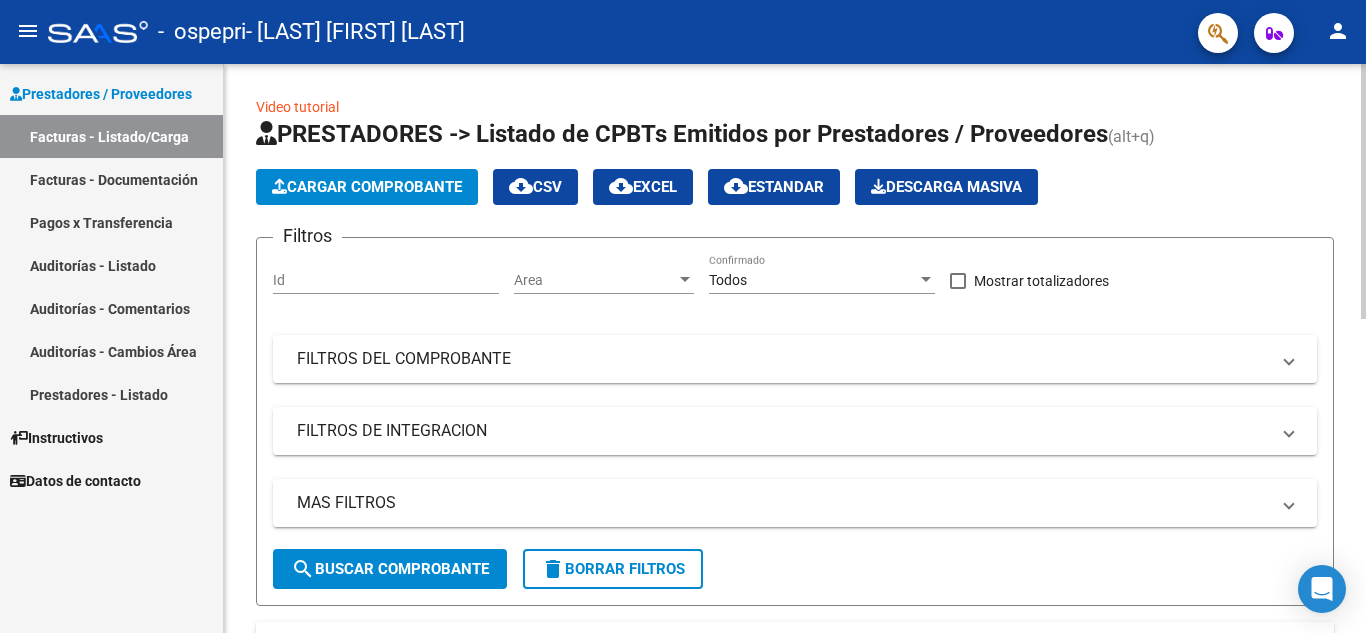 click on "Cargar Comprobante" 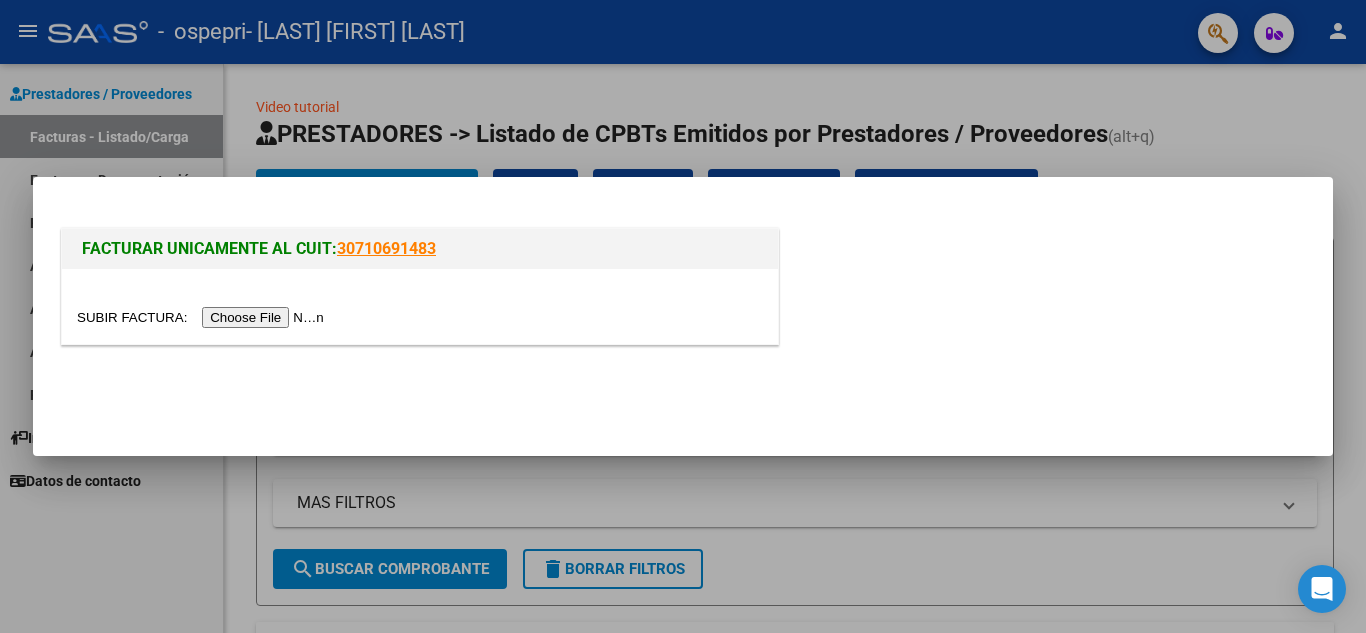 click at bounding box center [203, 317] 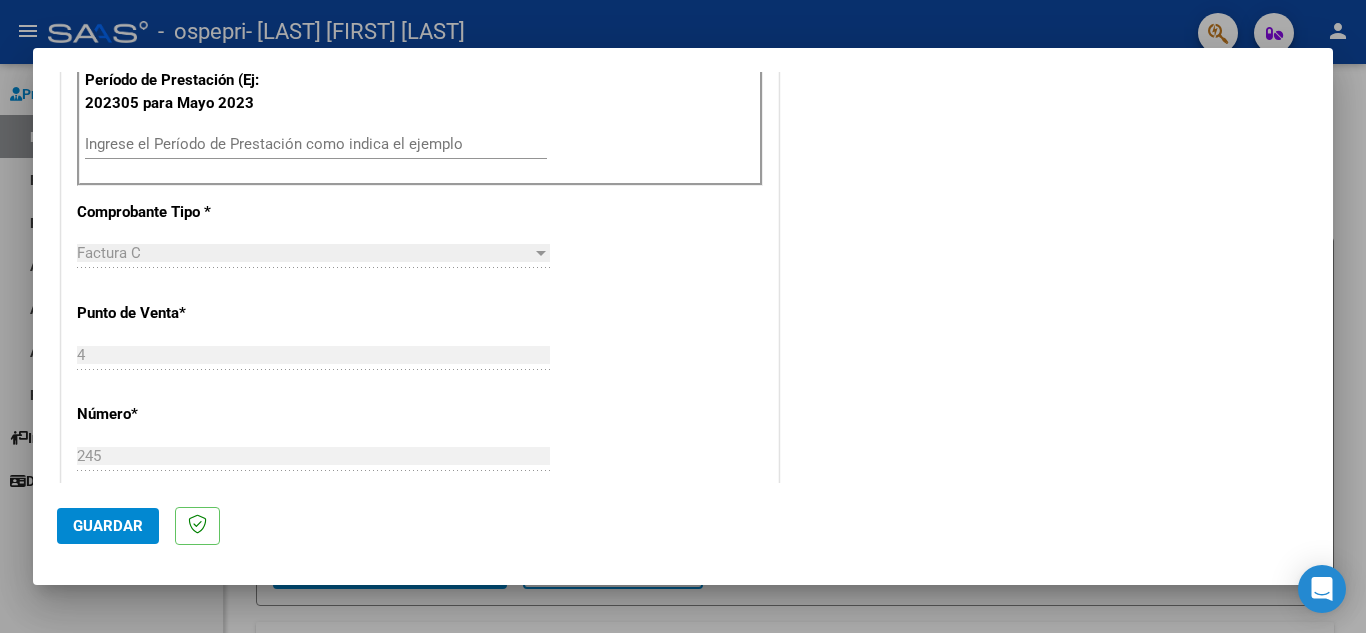 scroll, scrollTop: 500, scrollLeft: 0, axis: vertical 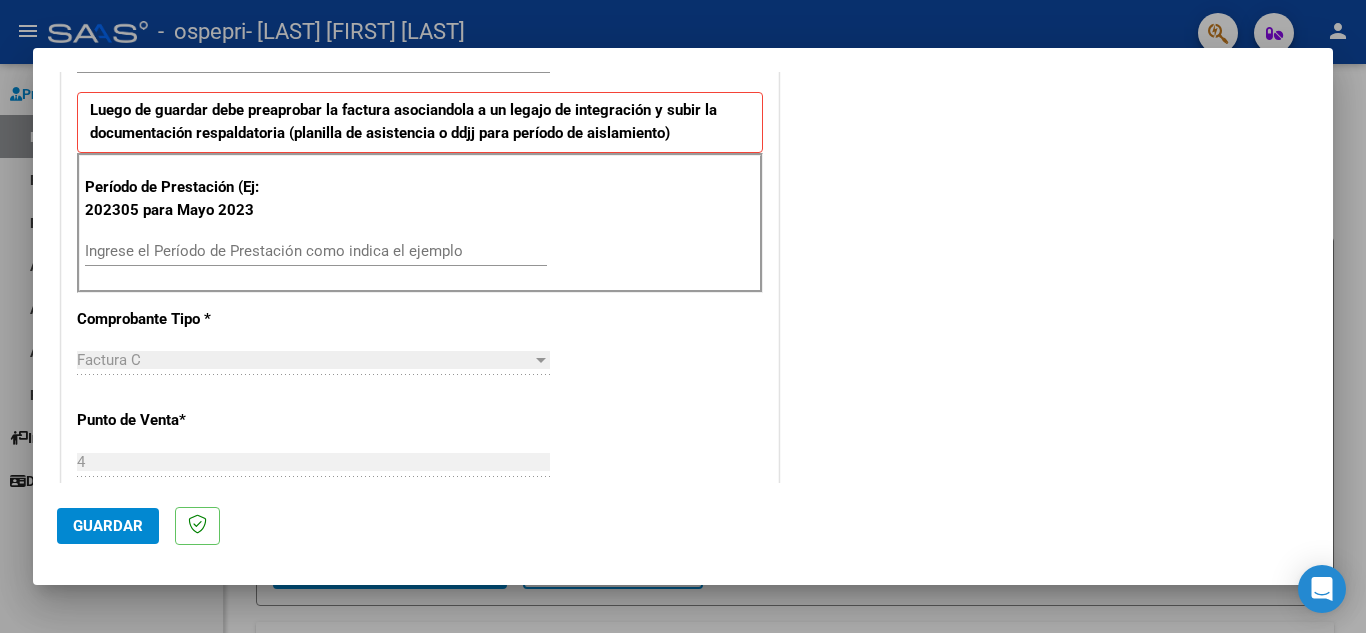 click on "Ingrese el Período de Prestación como indica el ejemplo" at bounding box center [316, 251] 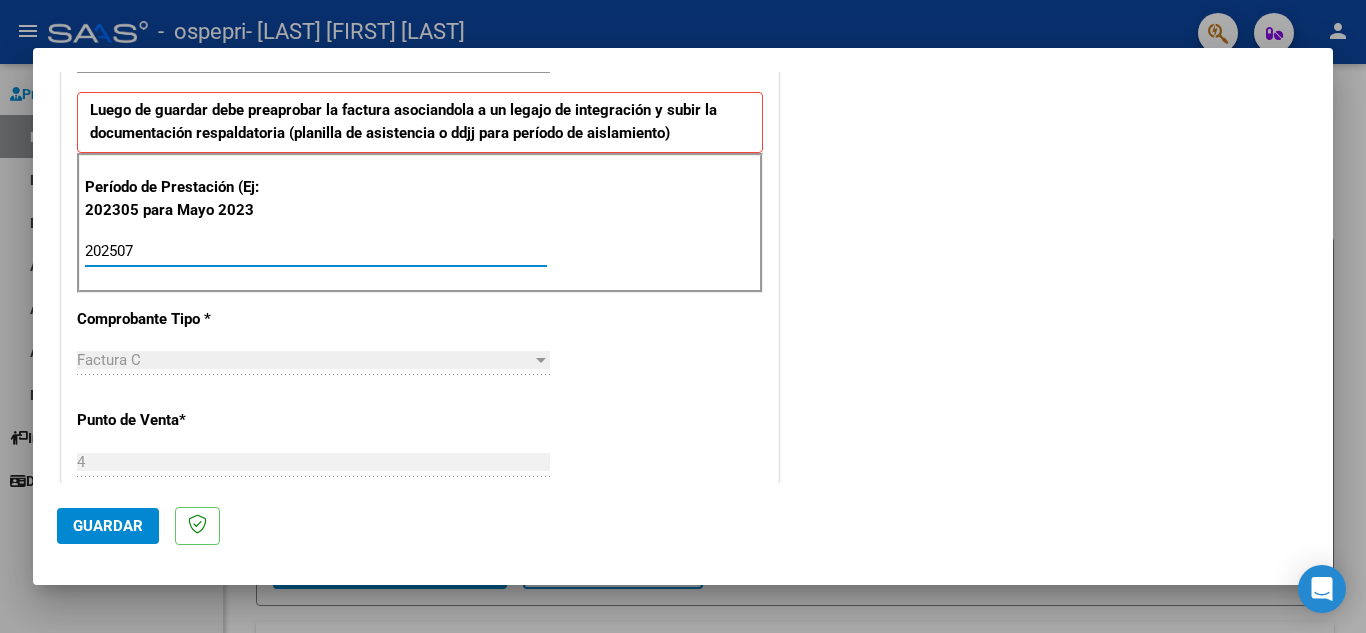 type on "202507" 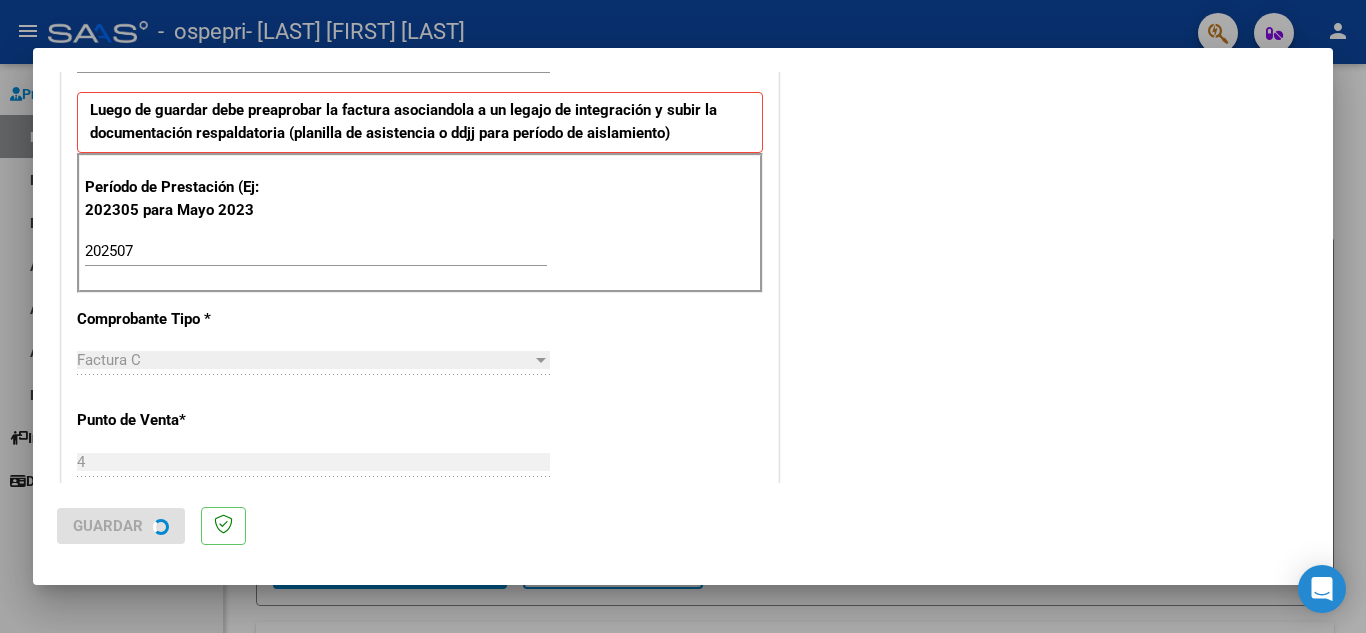 scroll, scrollTop: 0, scrollLeft: 0, axis: both 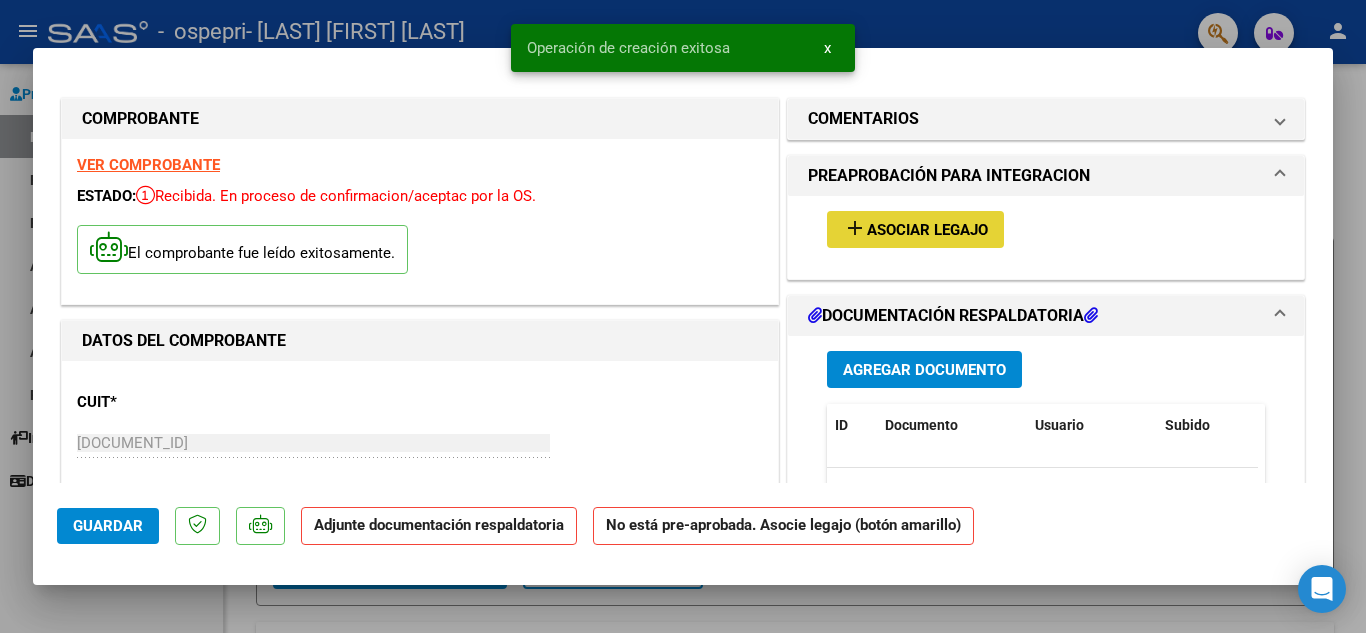 click on "add Asociar Legajo" at bounding box center [915, 229] 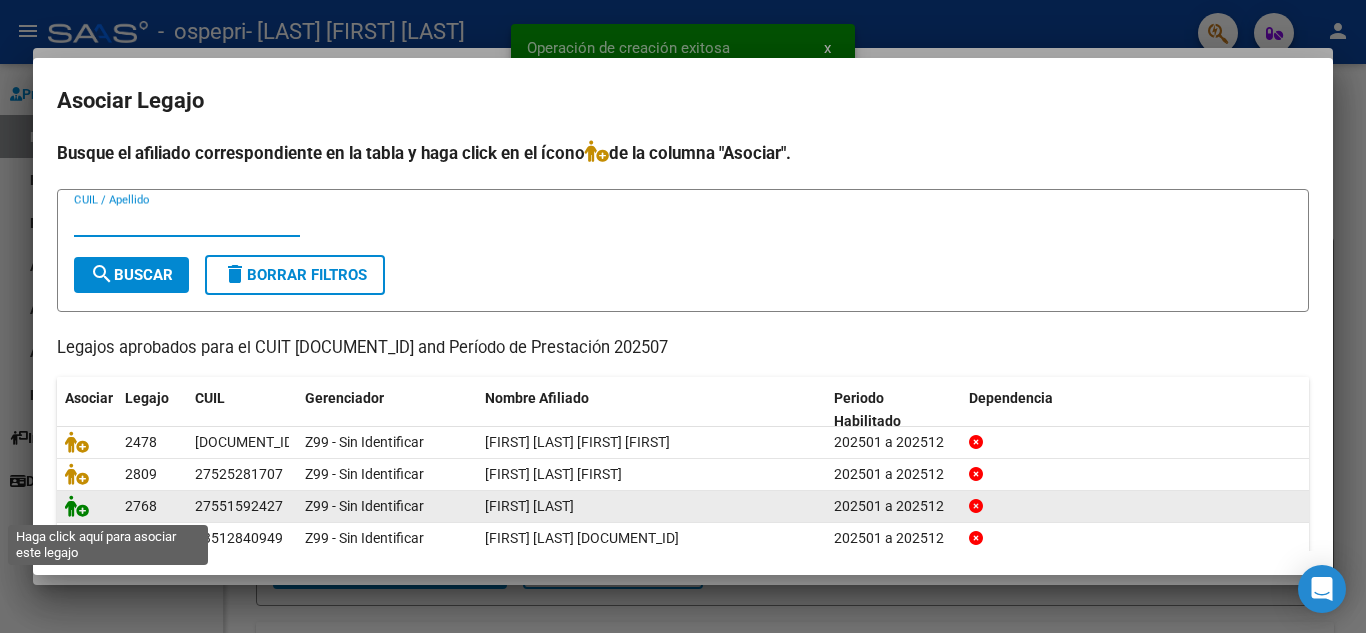 click 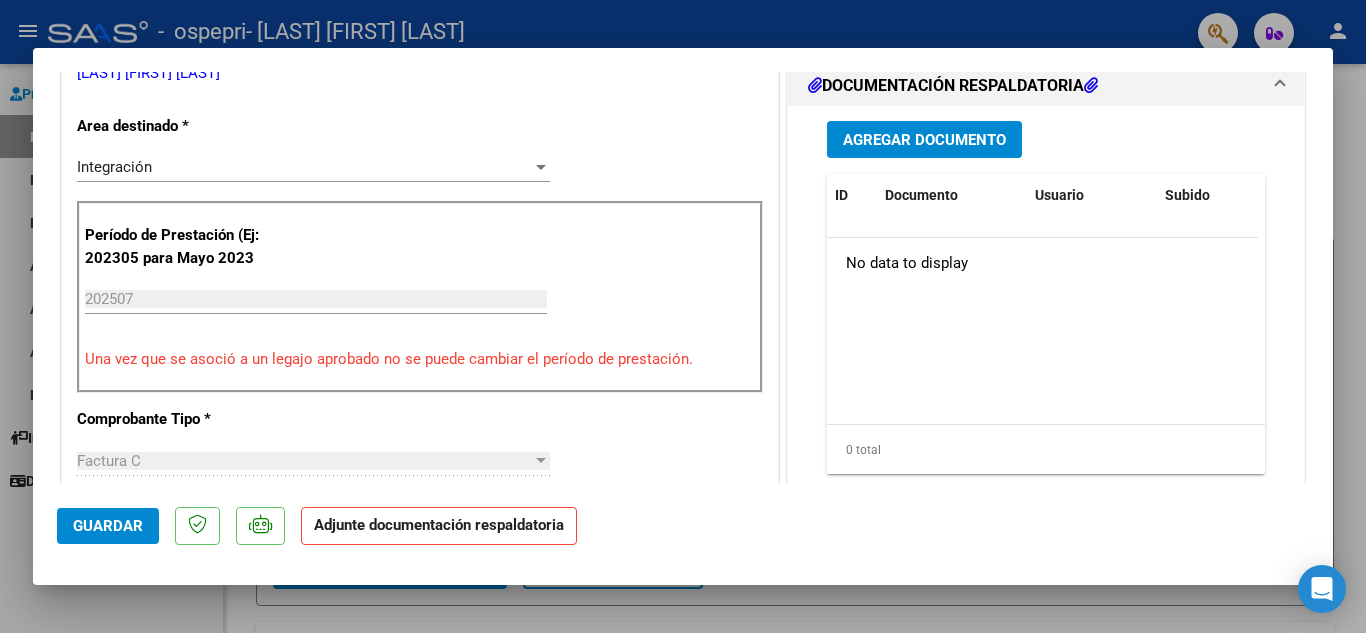 scroll, scrollTop: 500, scrollLeft: 0, axis: vertical 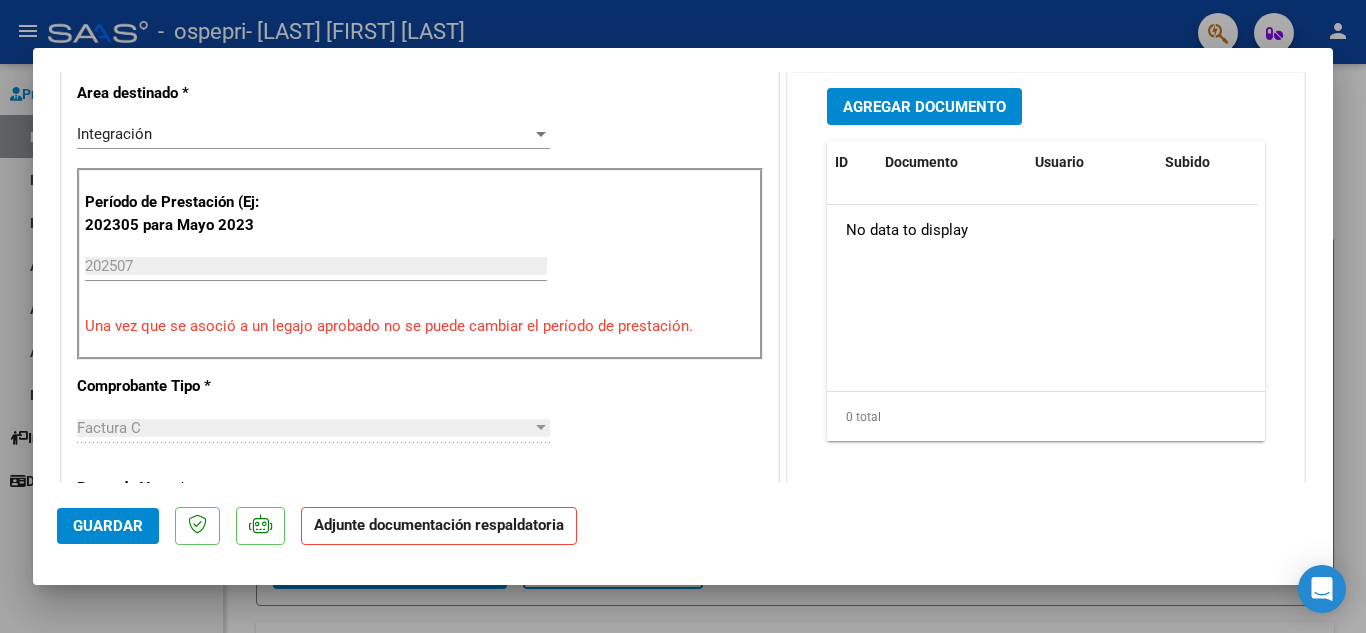 click on "Agregar Documento" at bounding box center (924, 107) 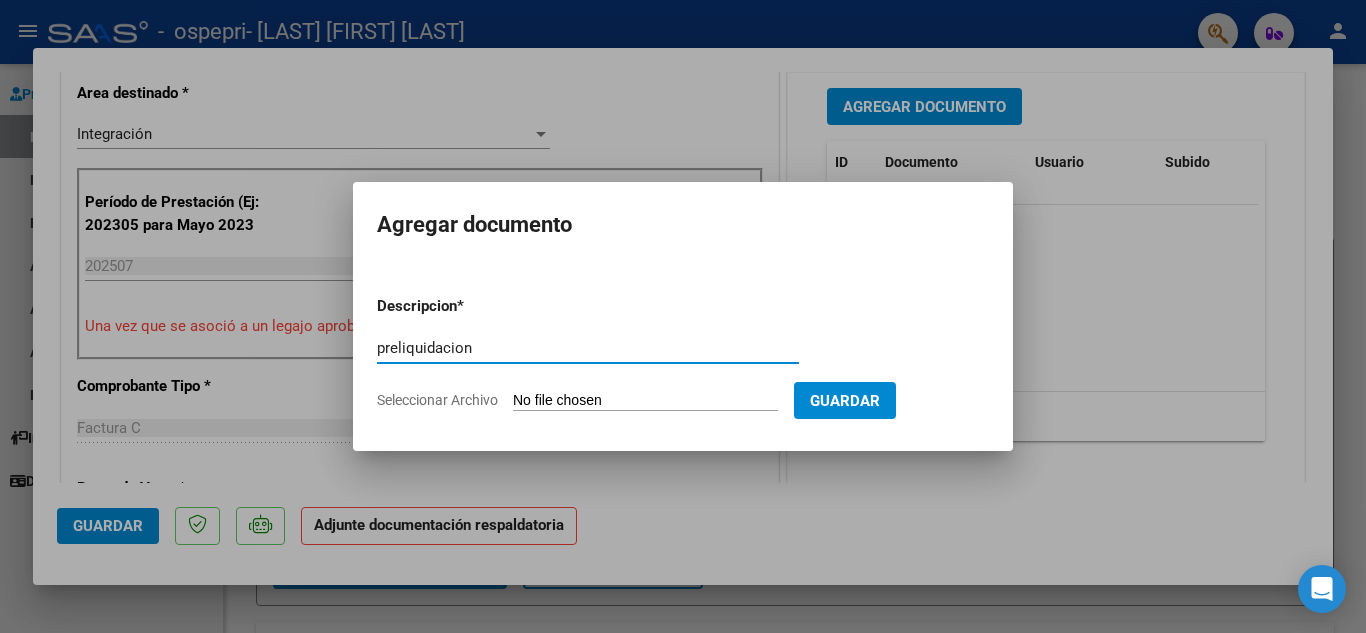 type on "preliquidacion" 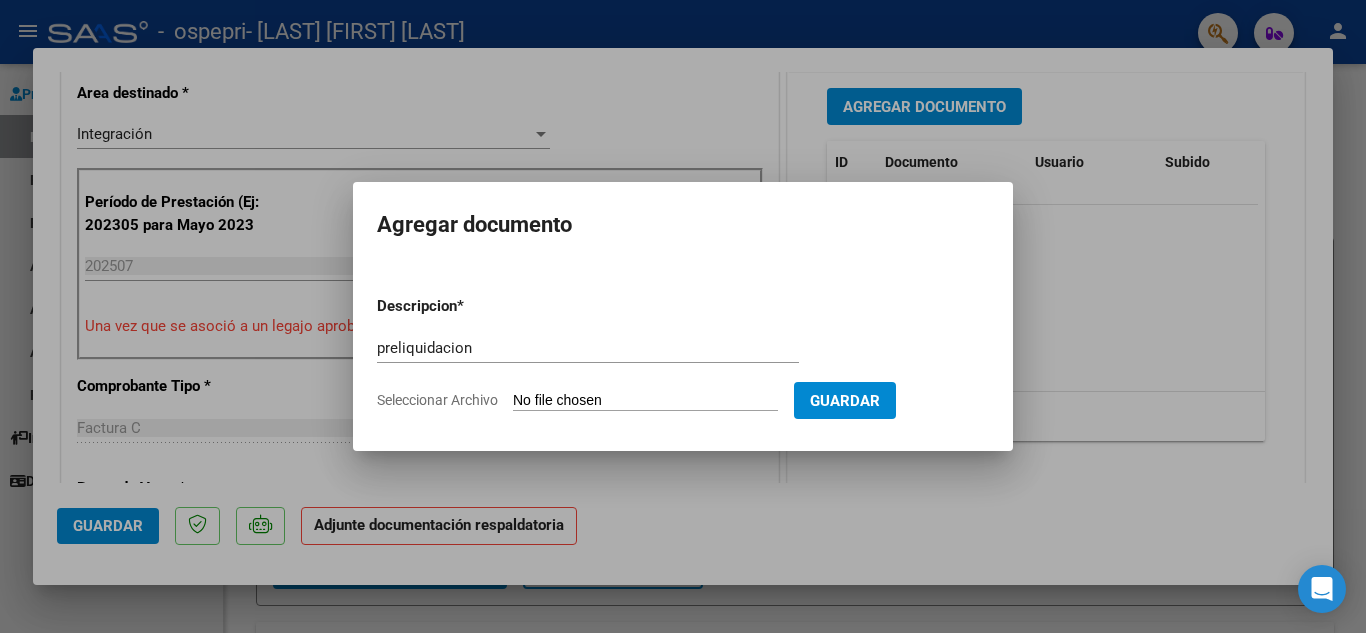 click on "Seleccionar Archivo" at bounding box center (645, 401) 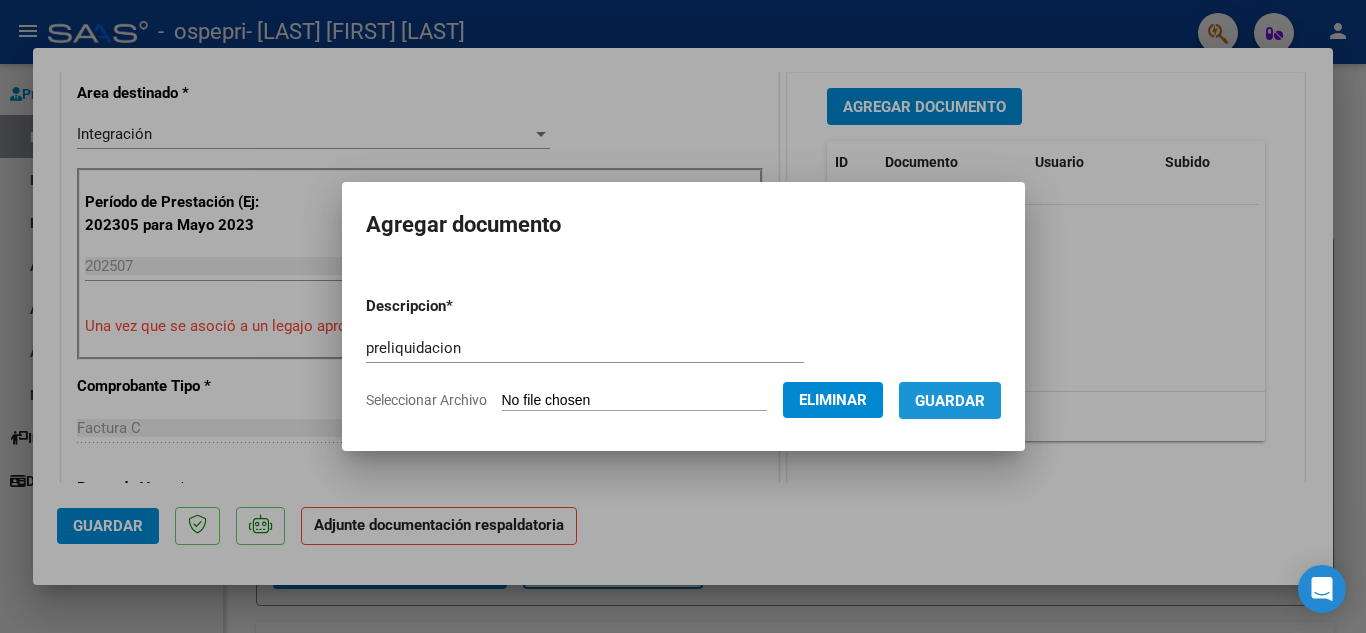 click on "Guardar" at bounding box center (950, 401) 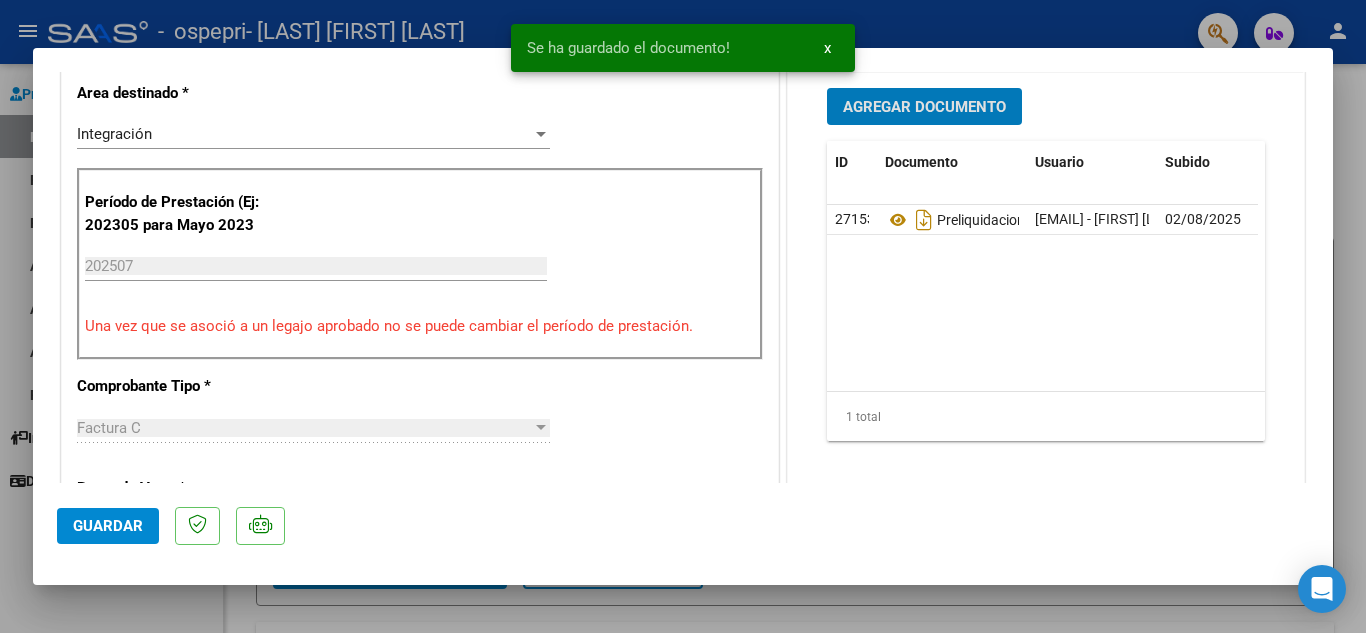 click on "Agregar Documento" at bounding box center (924, 107) 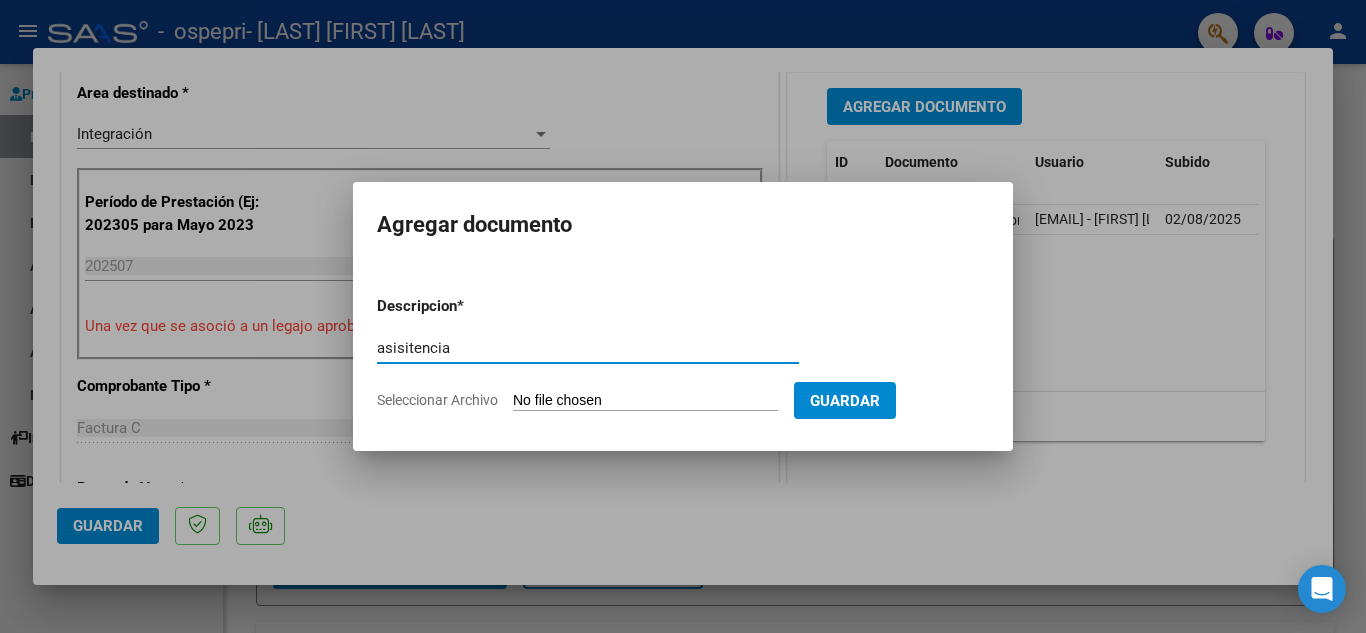 type on "asisitencia" 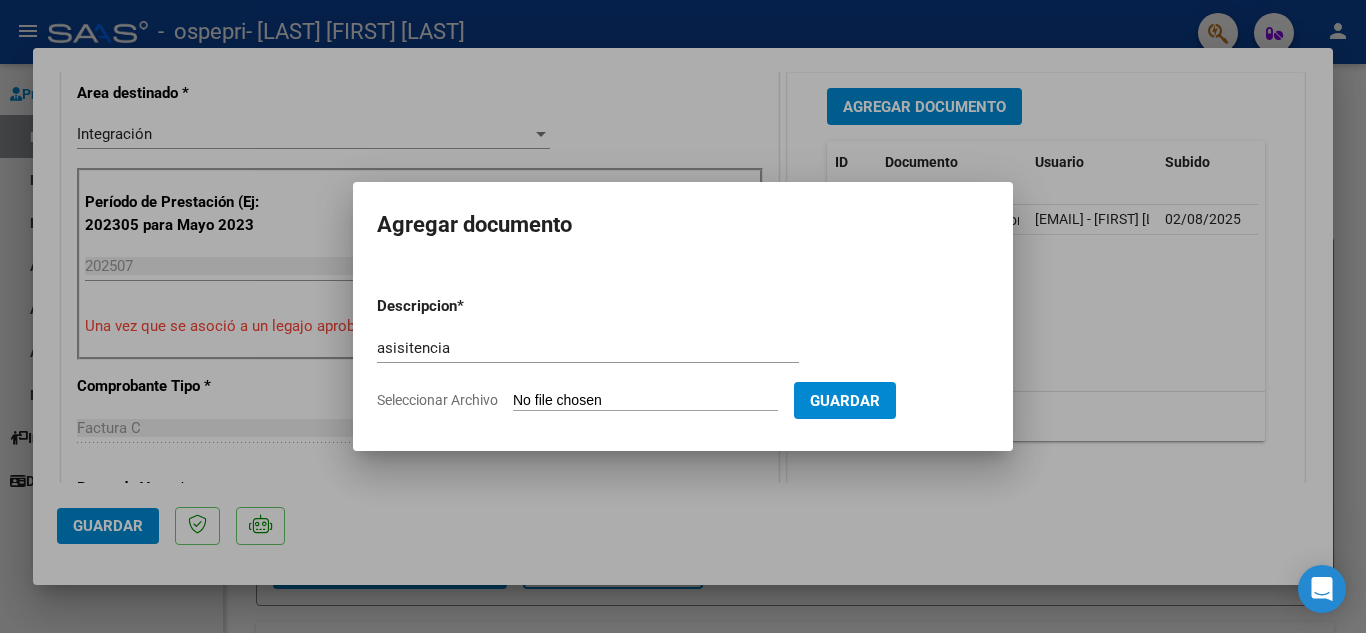 click on "Seleccionar Archivo" at bounding box center (645, 401) 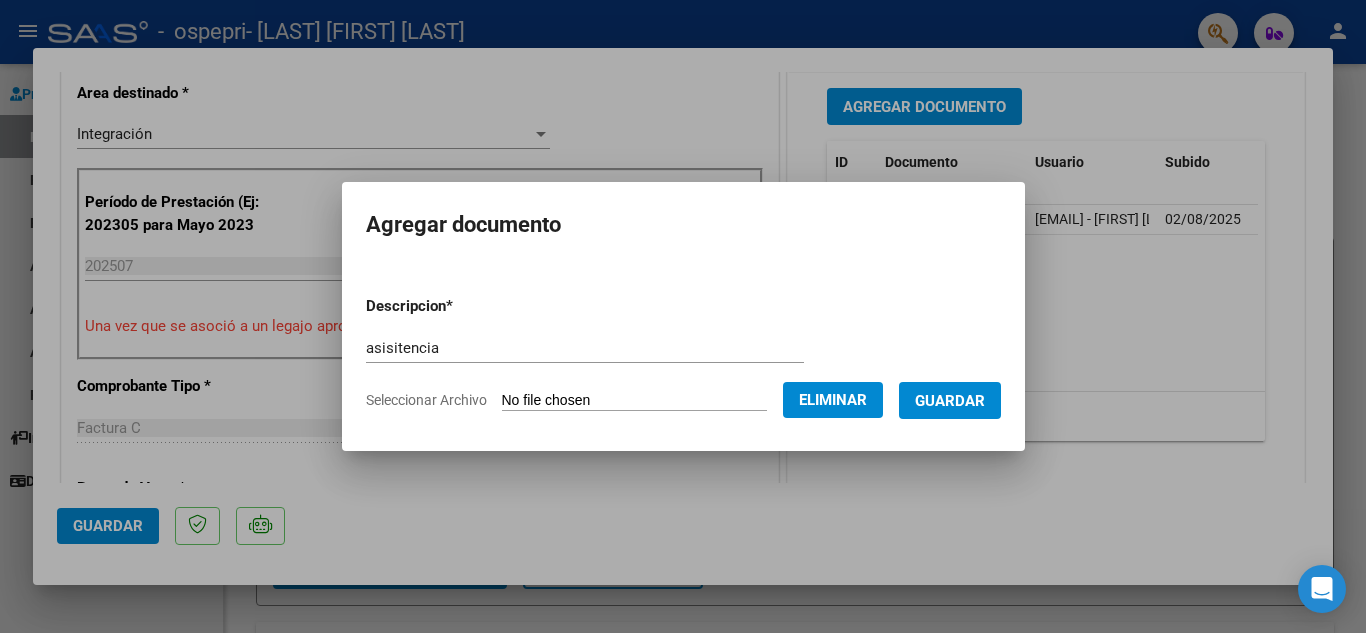click on "Guardar" at bounding box center (950, 401) 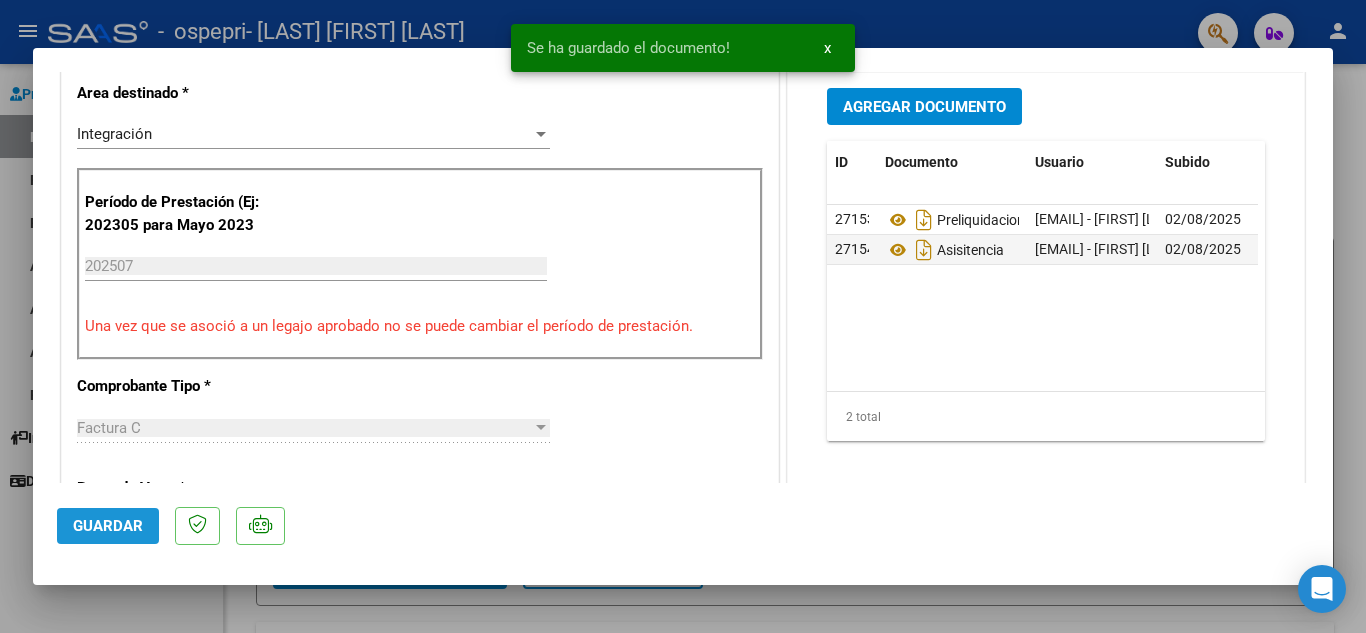 click on "Guardar" 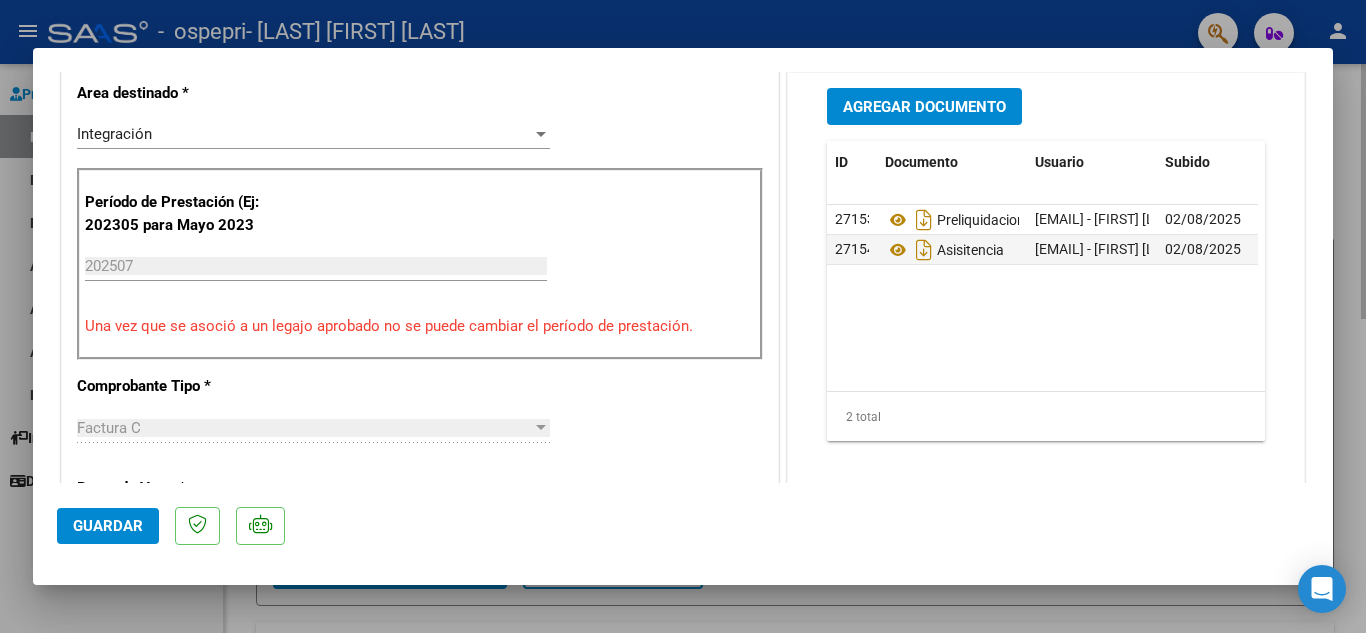 click at bounding box center (683, 316) 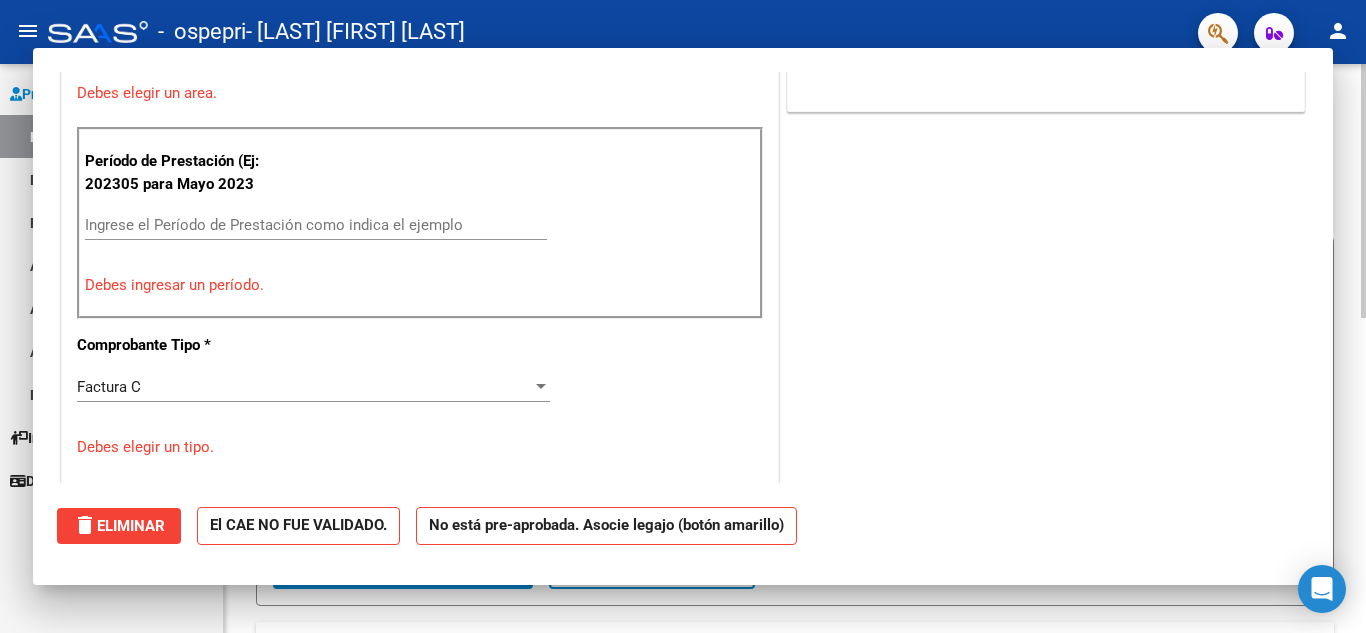 scroll, scrollTop: 414, scrollLeft: 0, axis: vertical 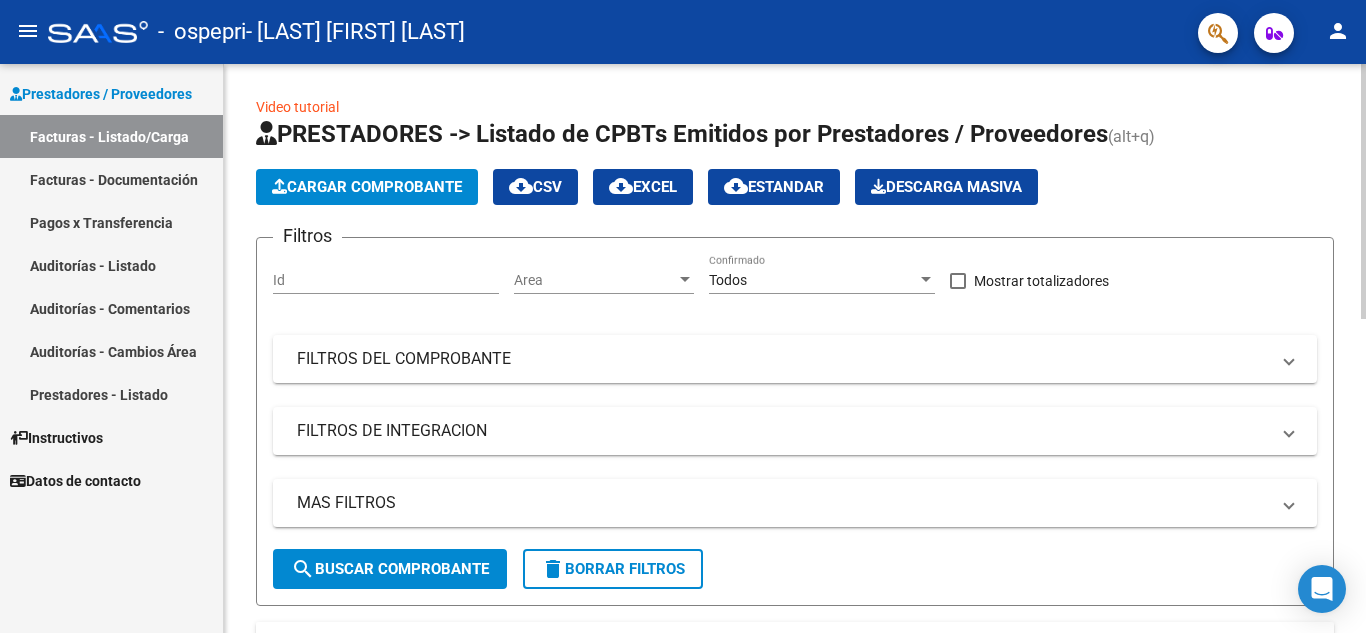 click on "Cargar Comprobante" 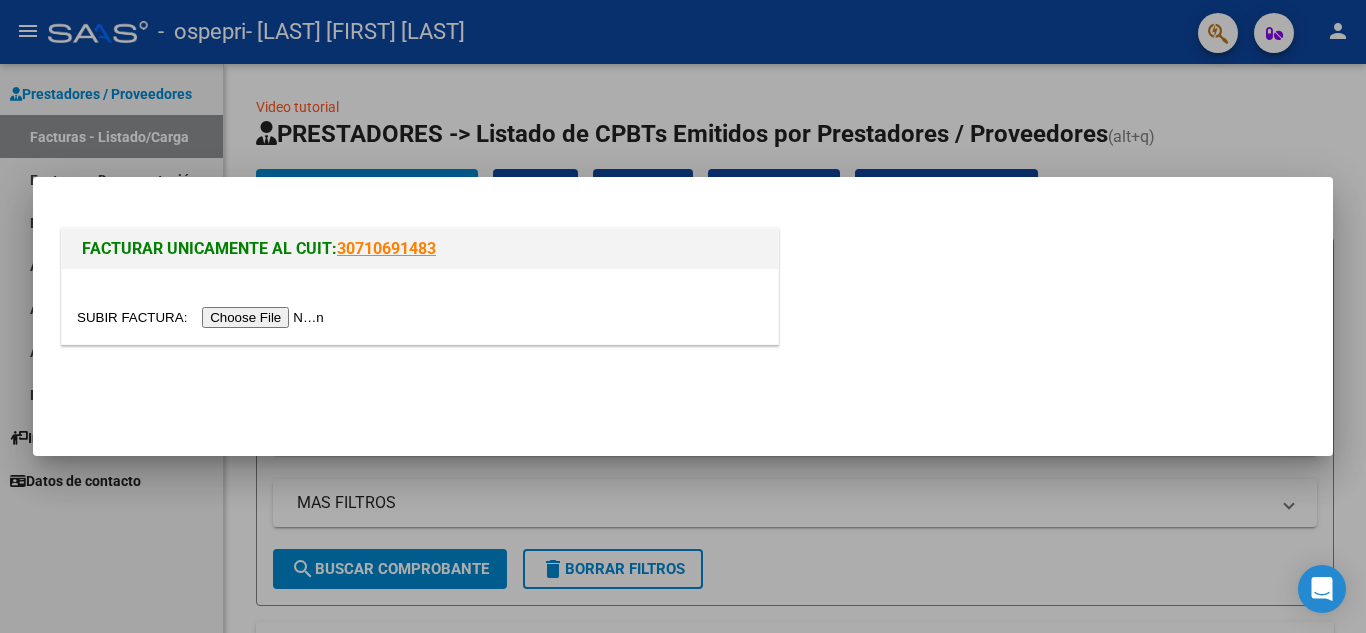 click at bounding box center (203, 317) 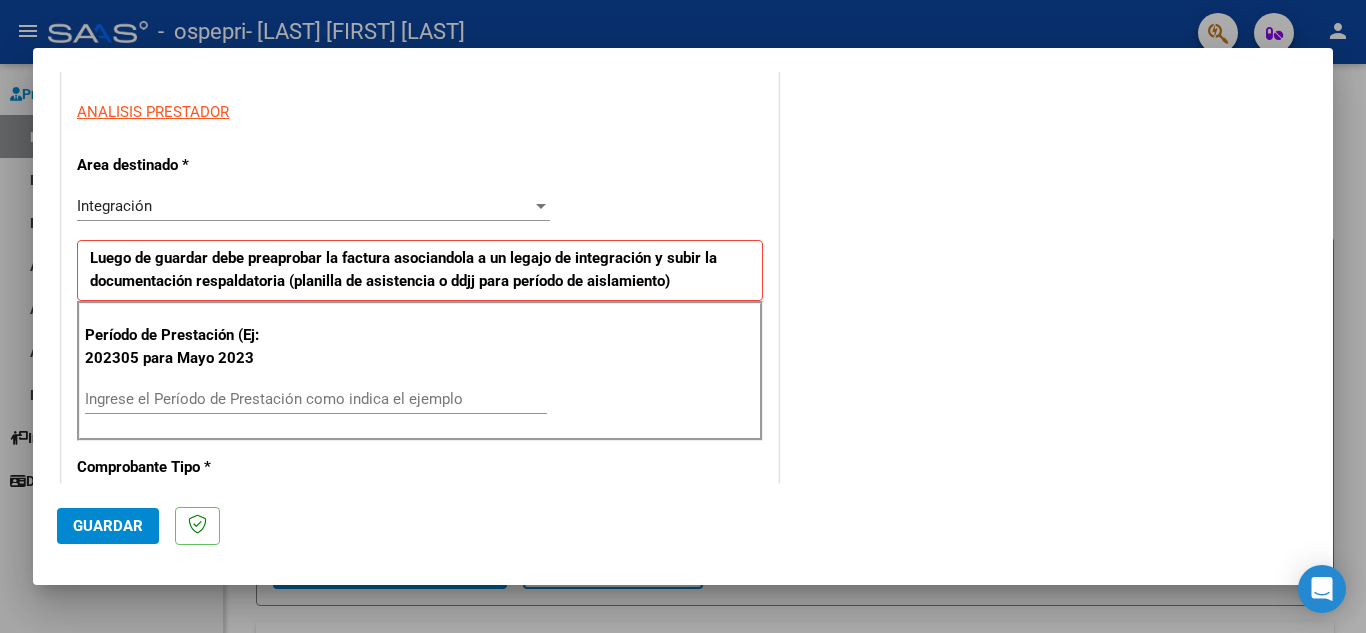 scroll, scrollTop: 400, scrollLeft: 0, axis: vertical 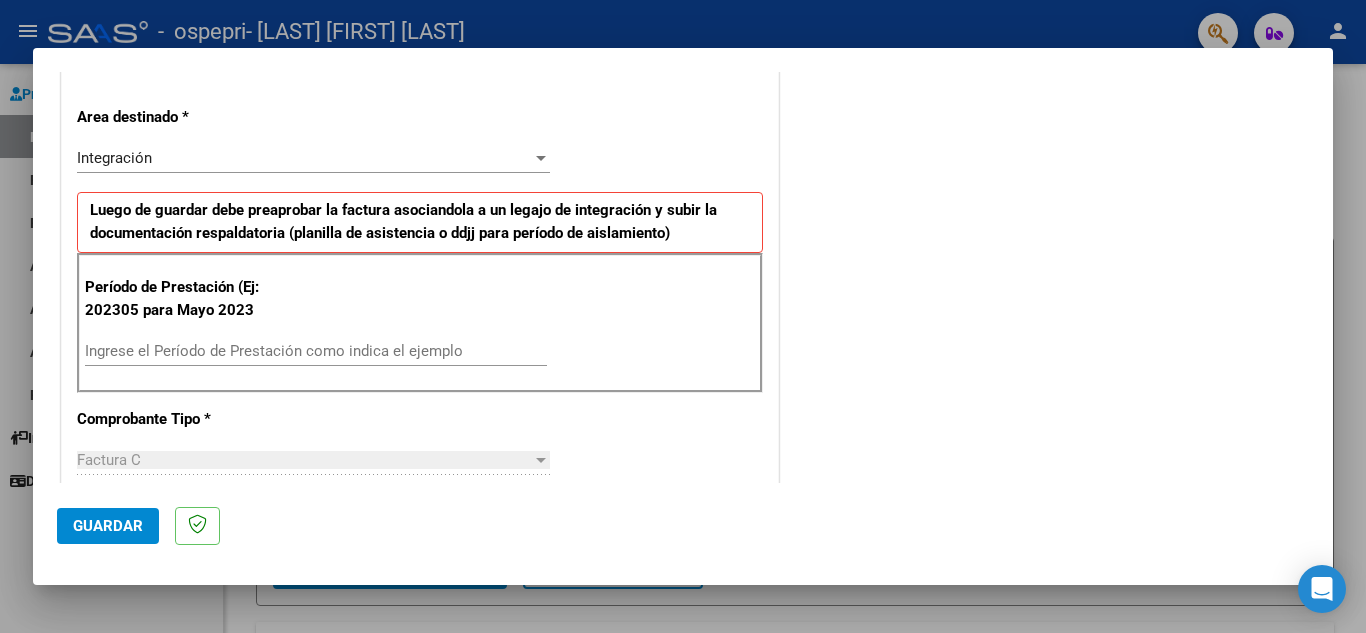click on "Ingrese el Período de Prestación como indica el ejemplo" at bounding box center [316, 351] 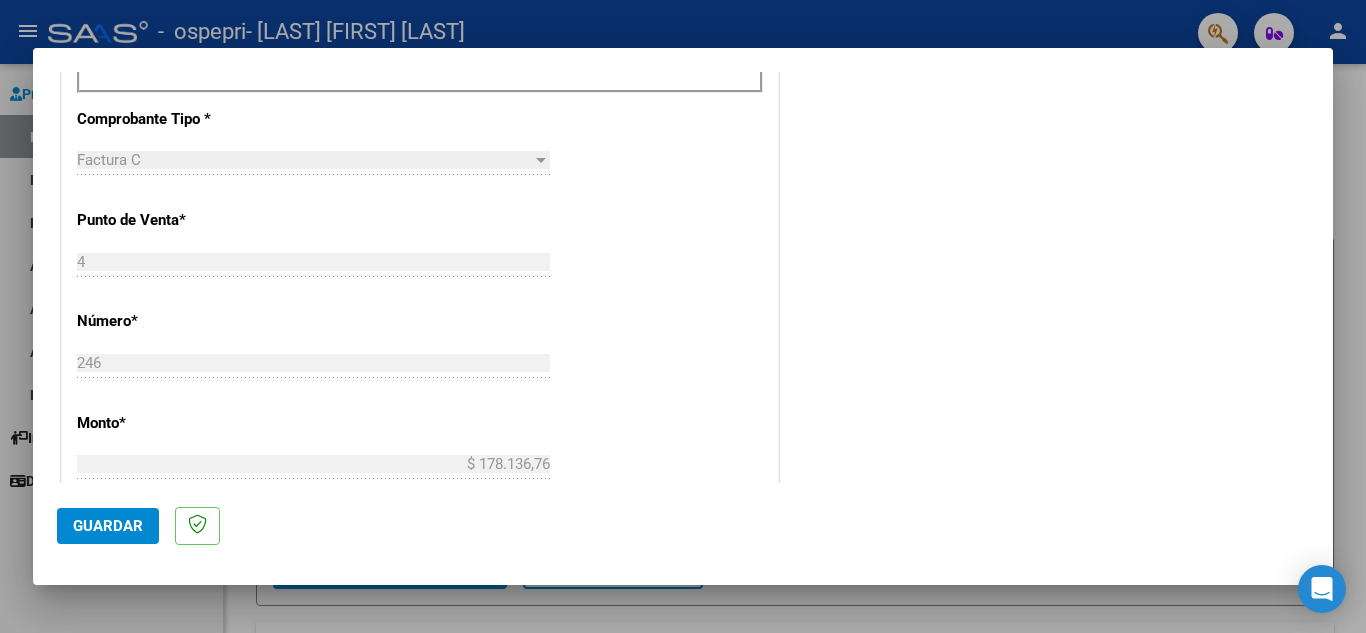 scroll, scrollTop: 900, scrollLeft: 0, axis: vertical 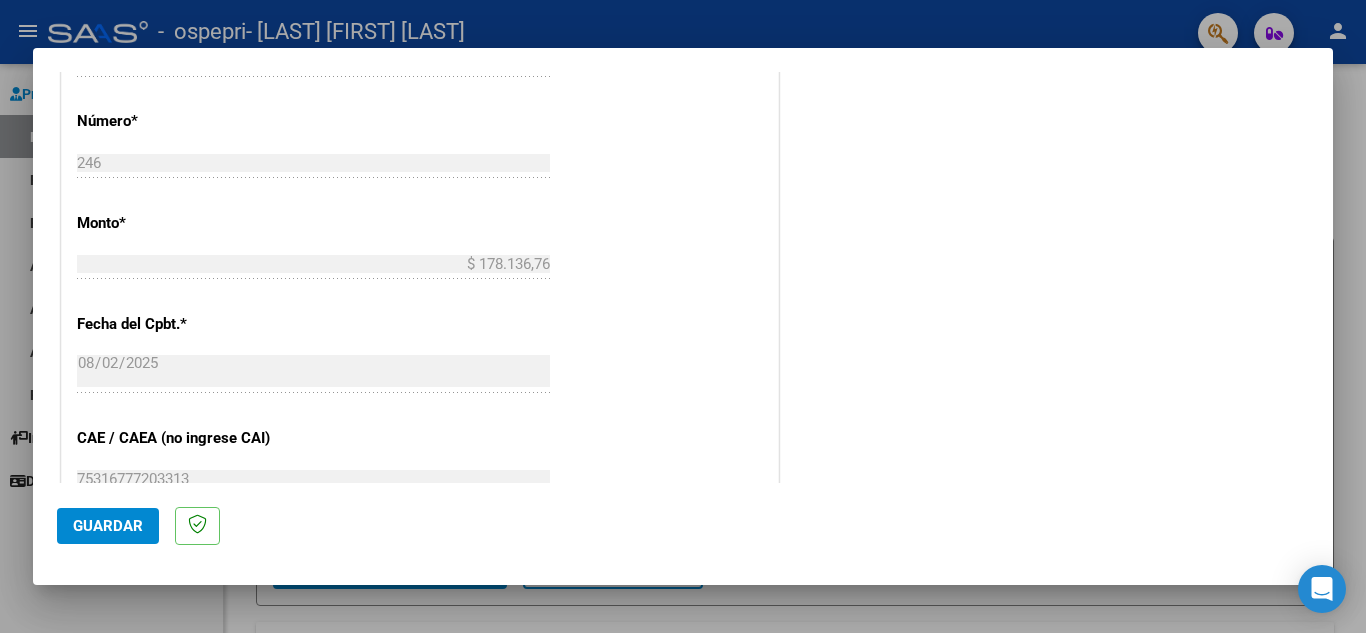 type on "202507" 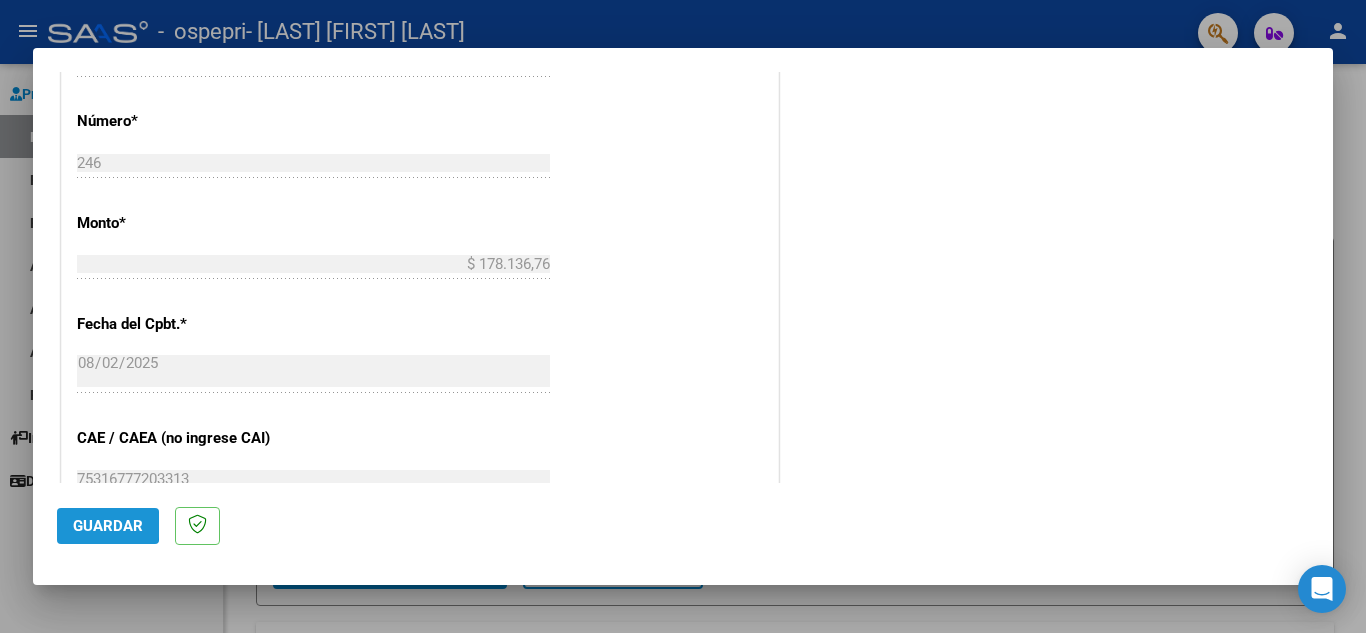 click on "Guardar" 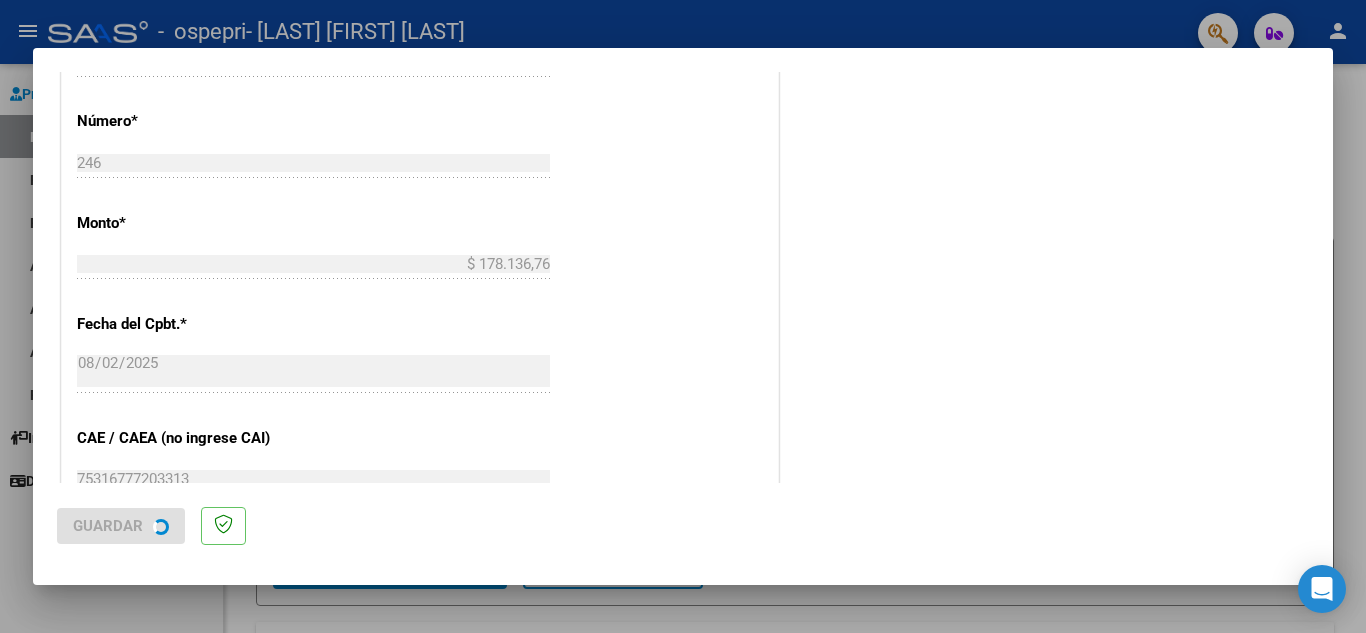scroll, scrollTop: 0, scrollLeft: 0, axis: both 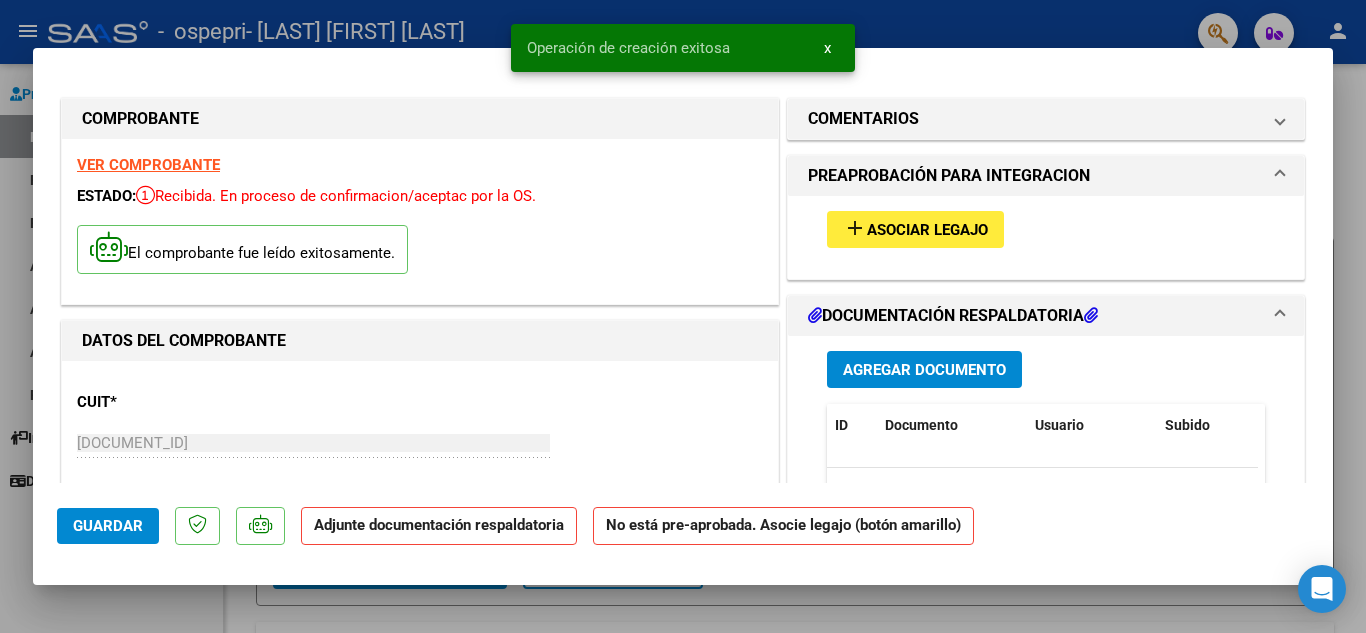 click on "Asociar Legajo" at bounding box center (927, 230) 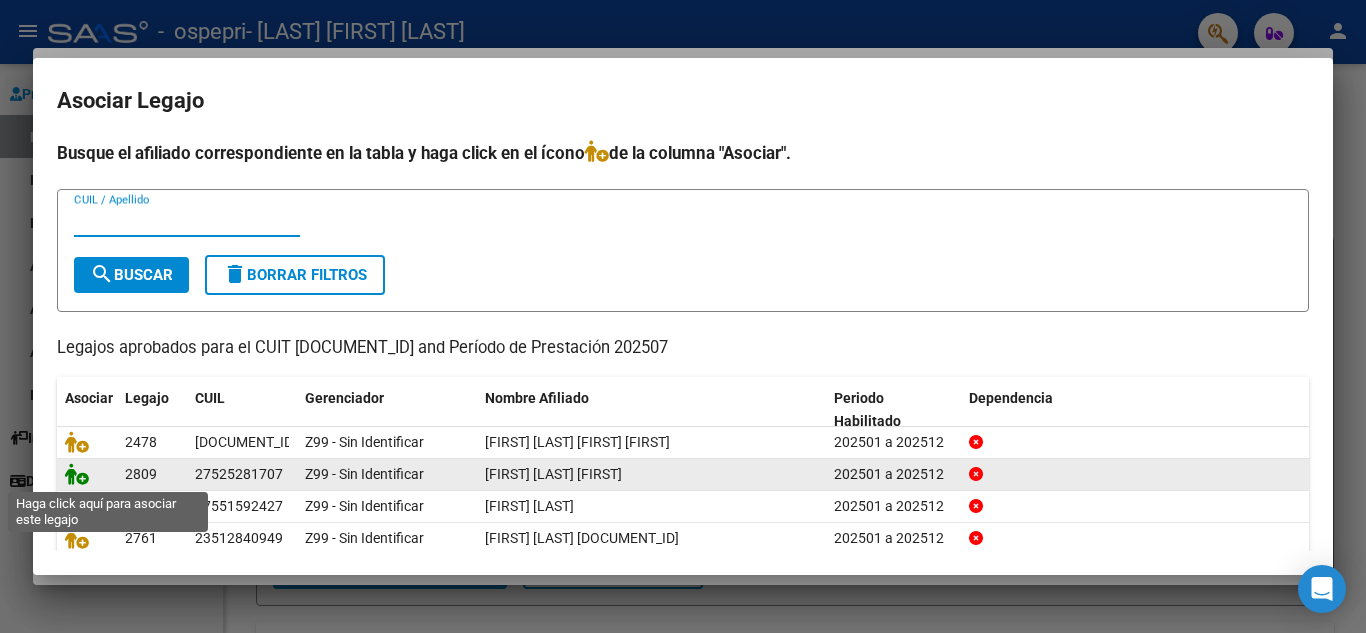 click 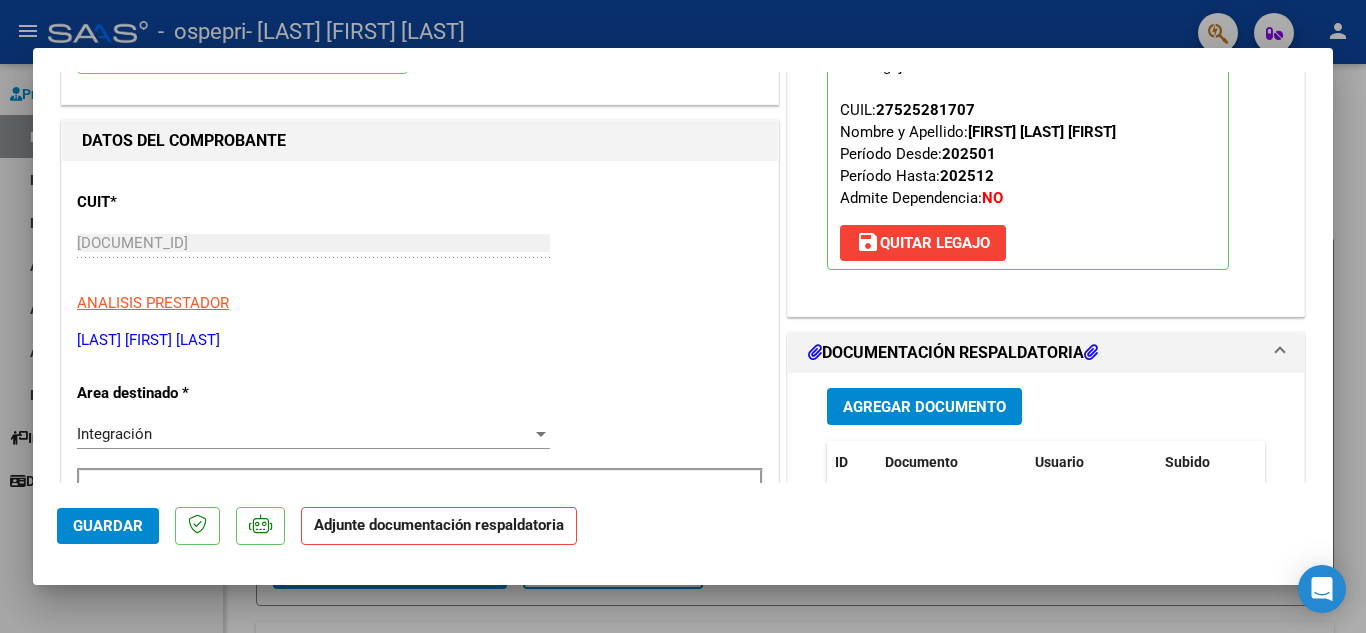 scroll, scrollTop: 300, scrollLeft: 0, axis: vertical 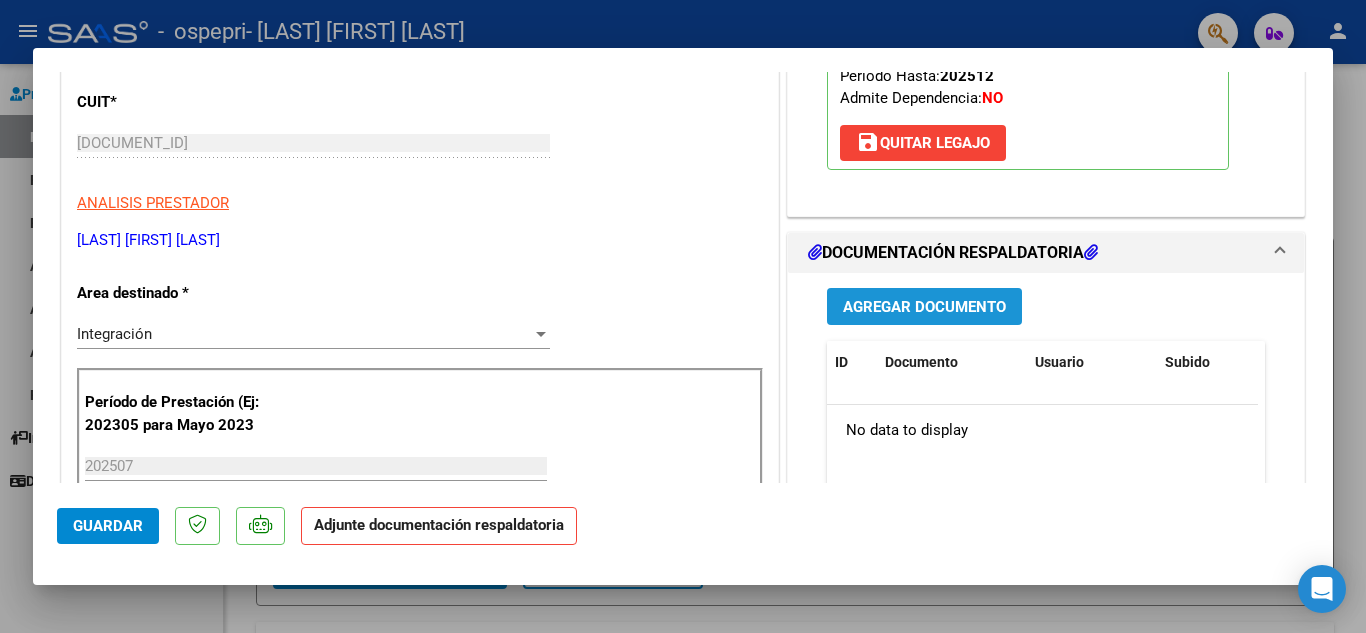 click on "Agregar Documento" at bounding box center (924, 307) 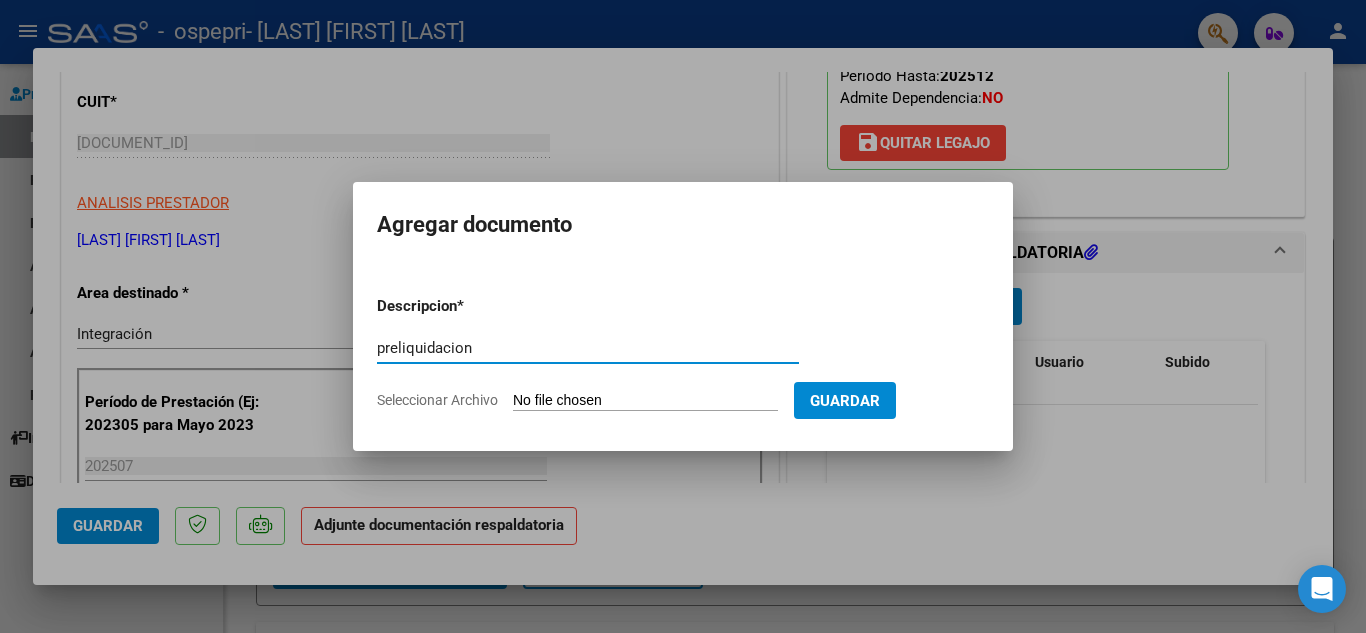 type on "preliquidacion" 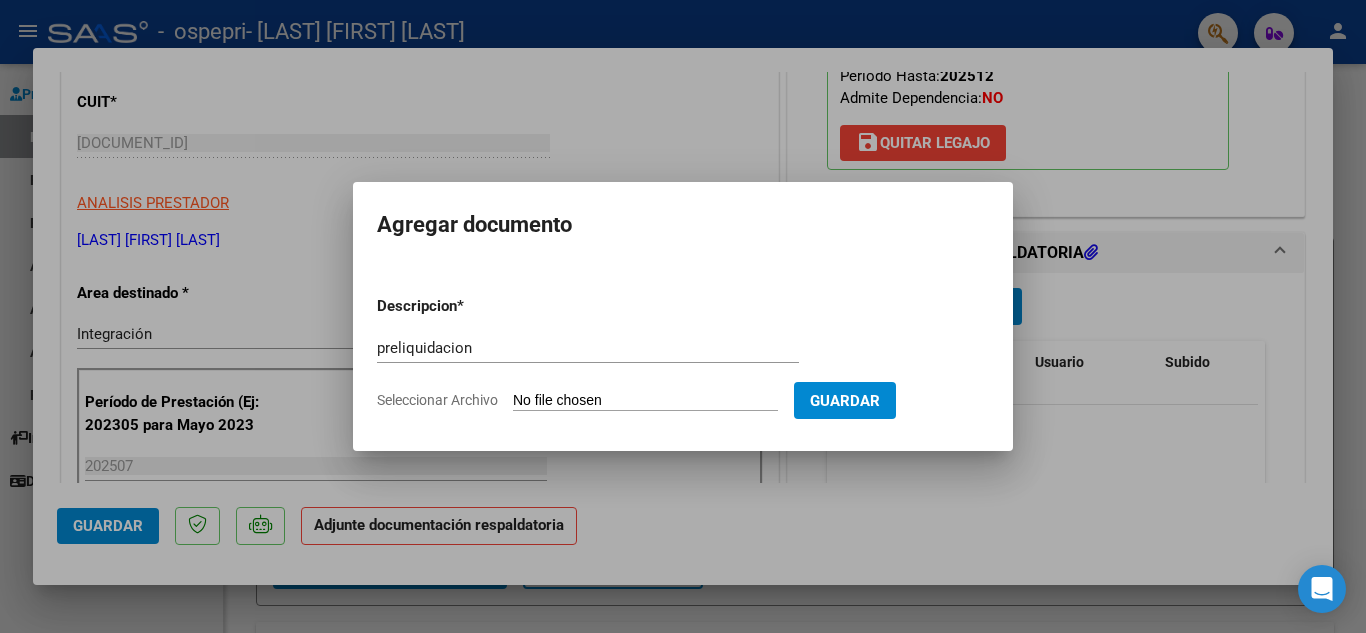 type on "C:\fakepath\Pre [FIRST].pdf" 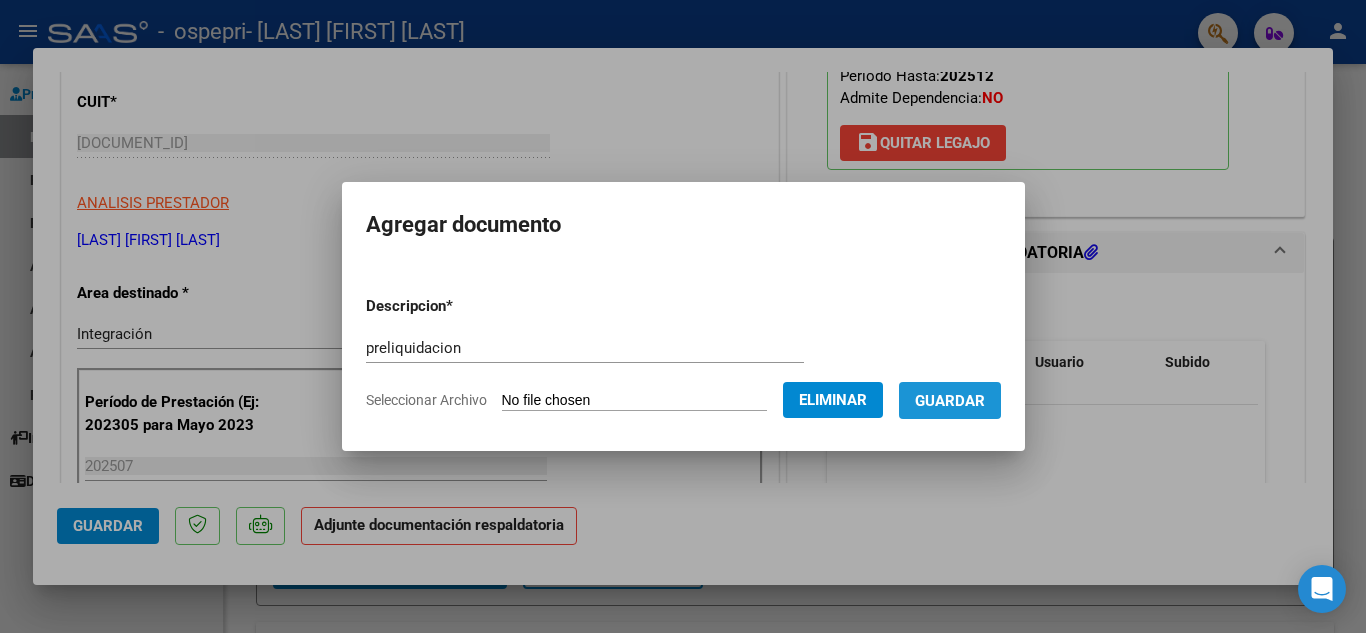 click on "Guardar" at bounding box center [950, 401] 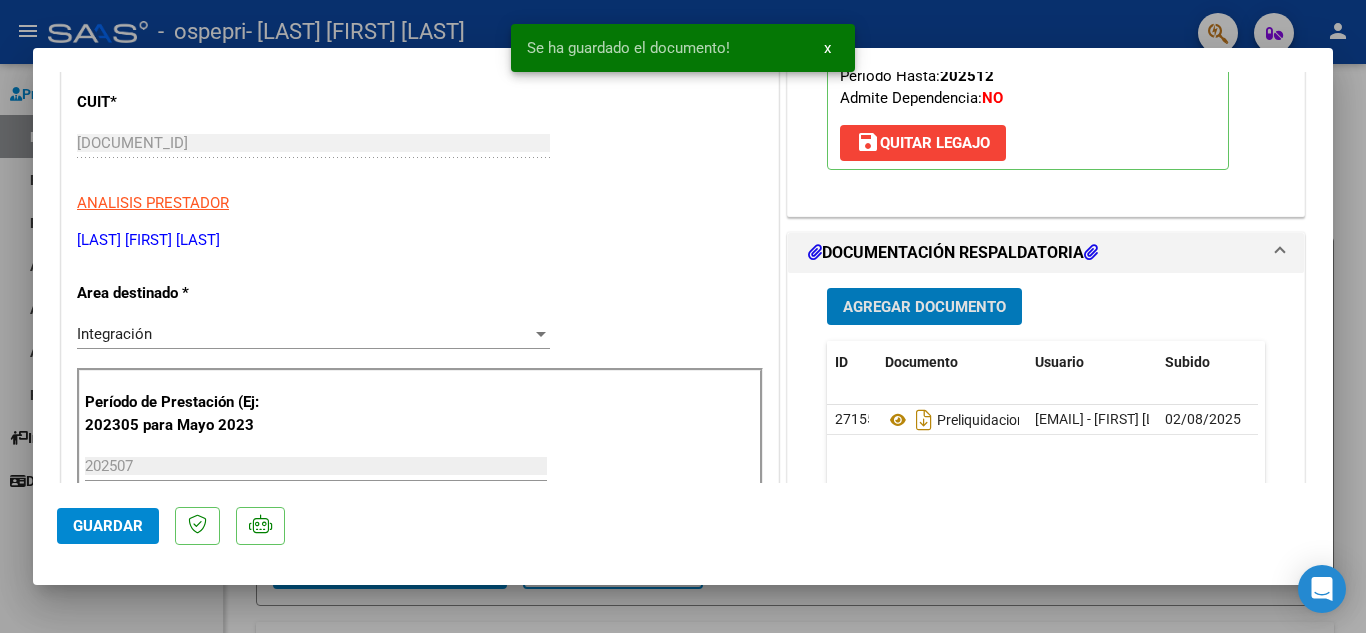 click on "Agregar Documento" at bounding box center [924, 306] 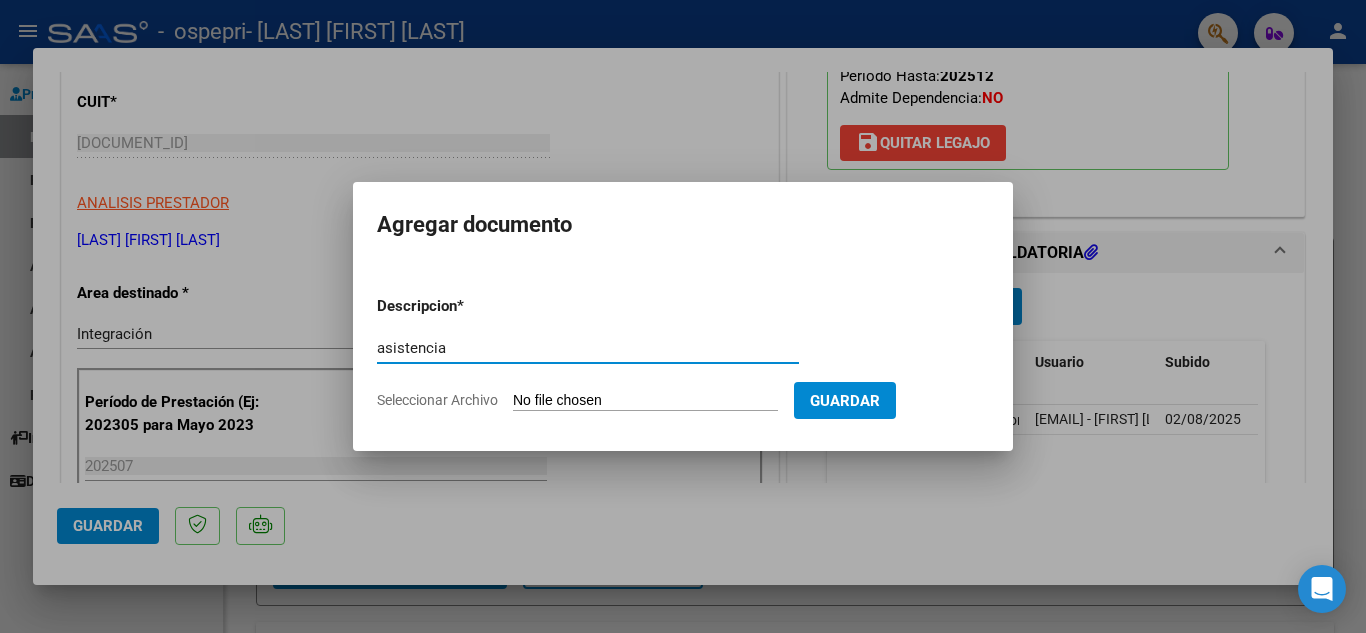 type on "asistencia" 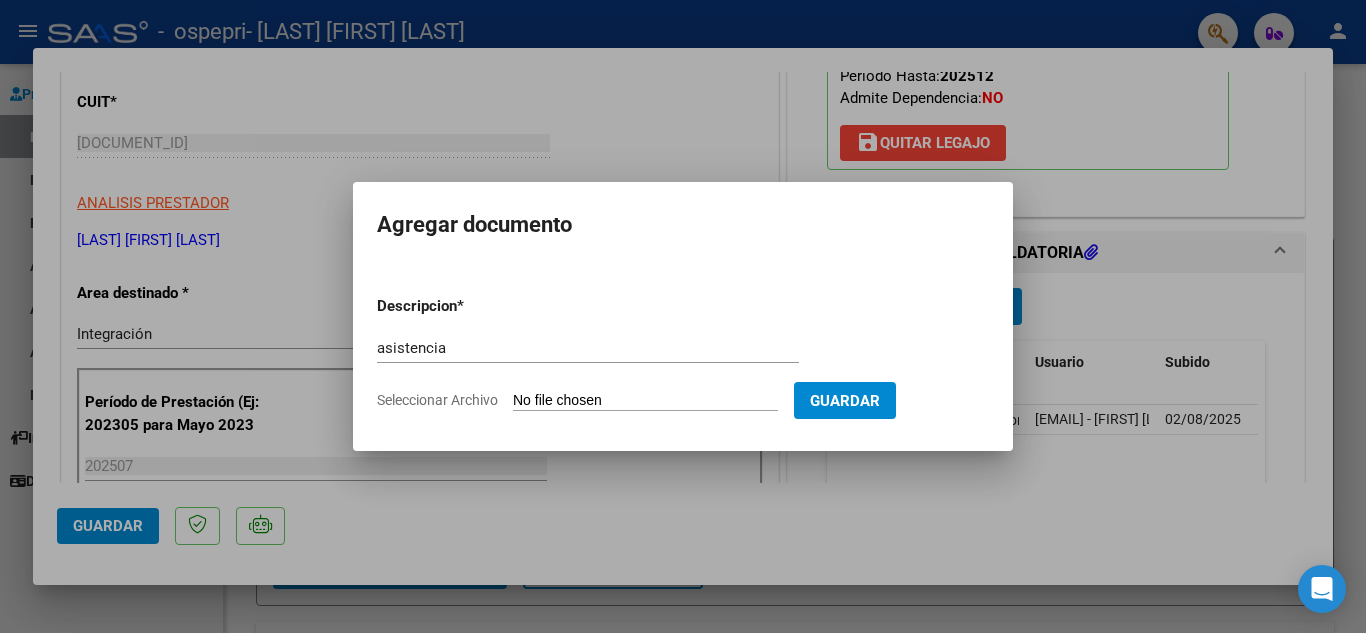 type on "C:\fakepath\[FIRST] [MONTH].pdf" 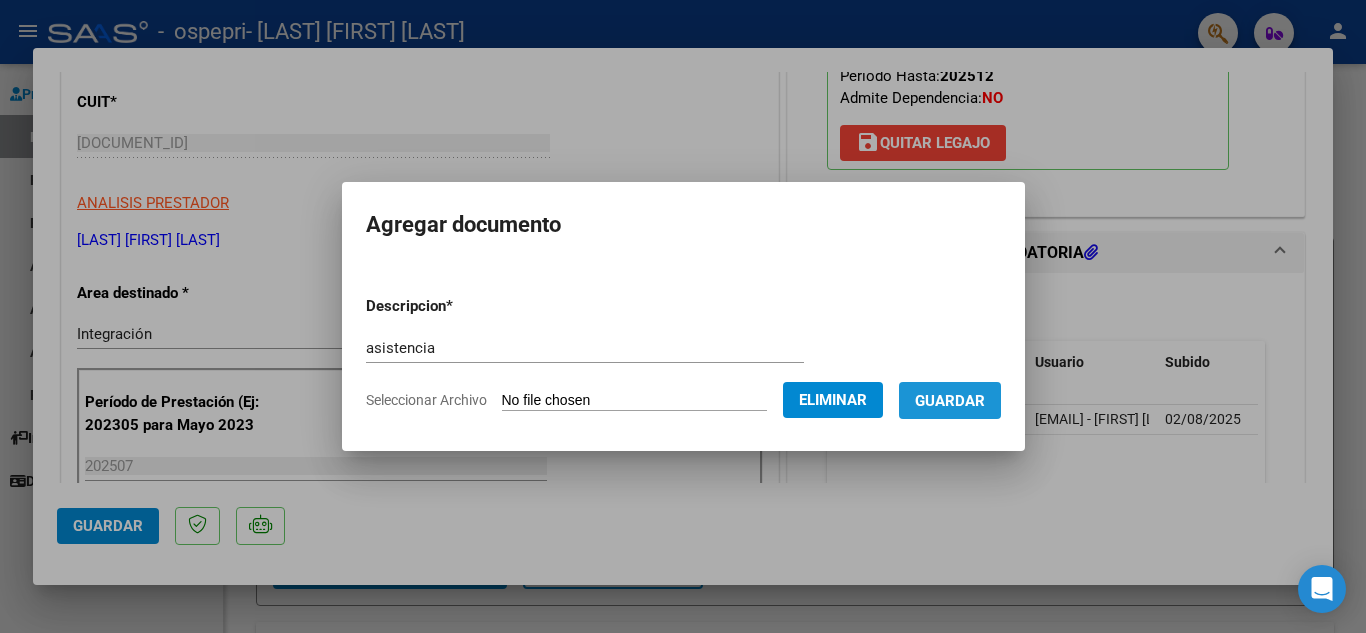 click on "Guardar" at bounding box center (950, 400) 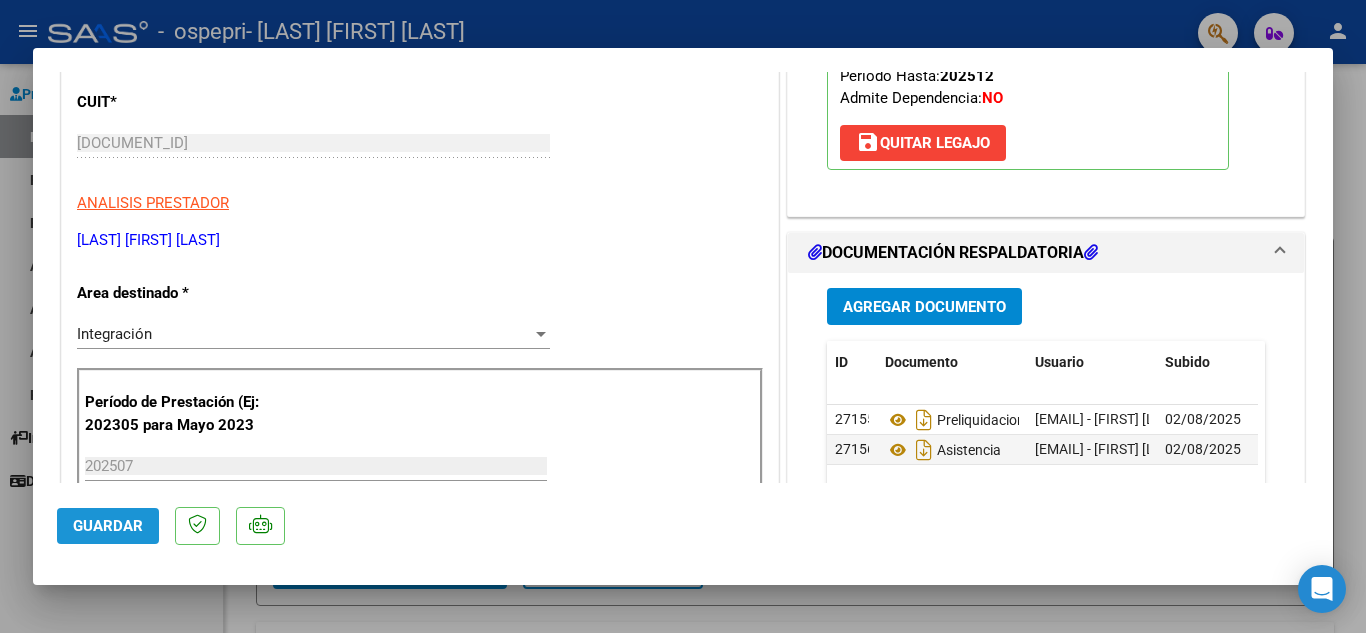 click on "Guardar" 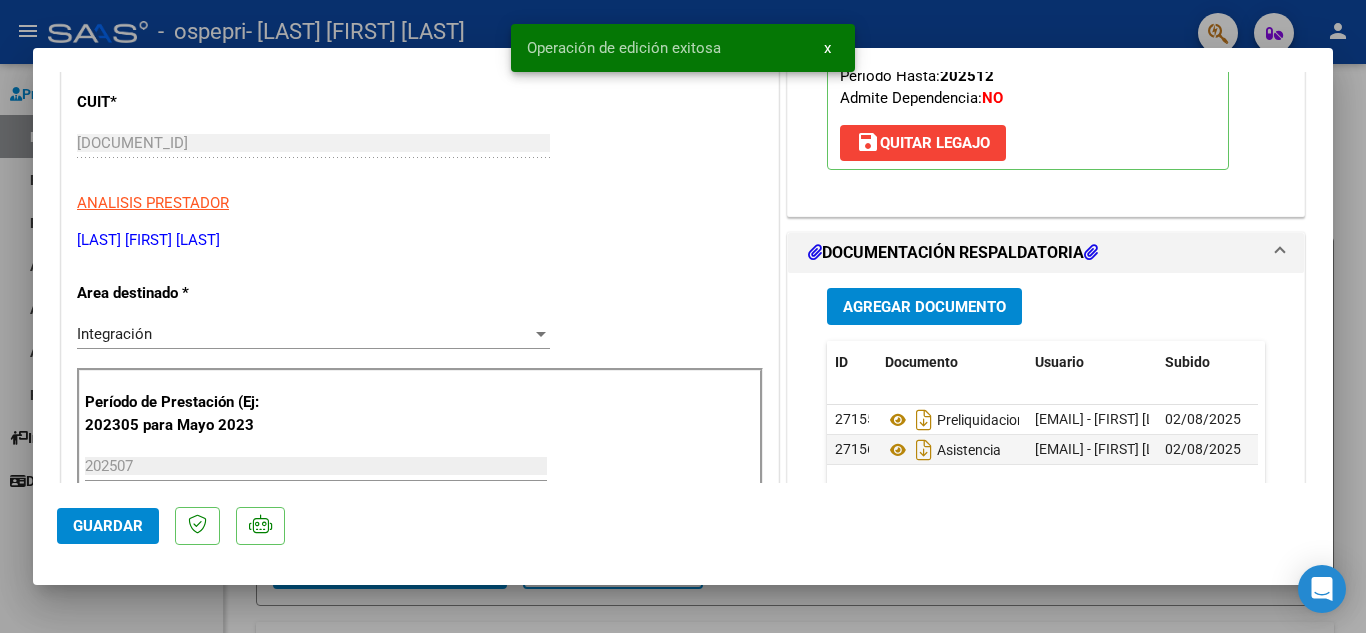 click at bounding box center [683, 316] 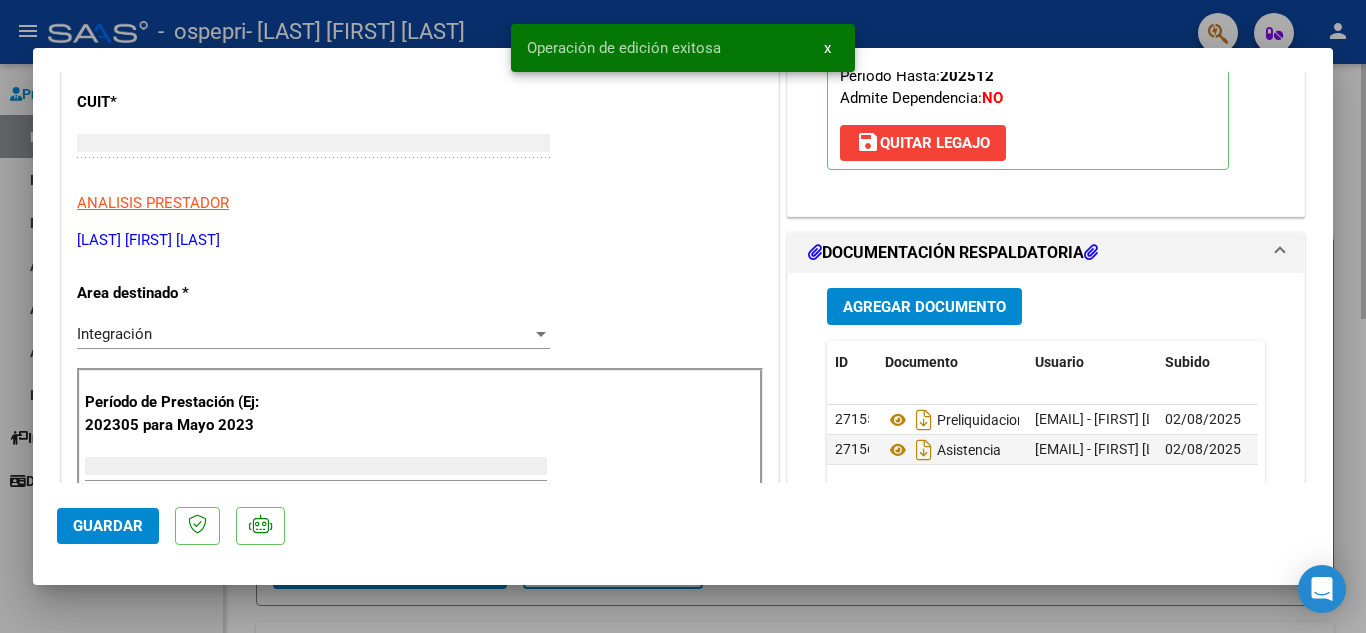 scroll, scrollTop: 0, scrollLeft: 0, axis: both 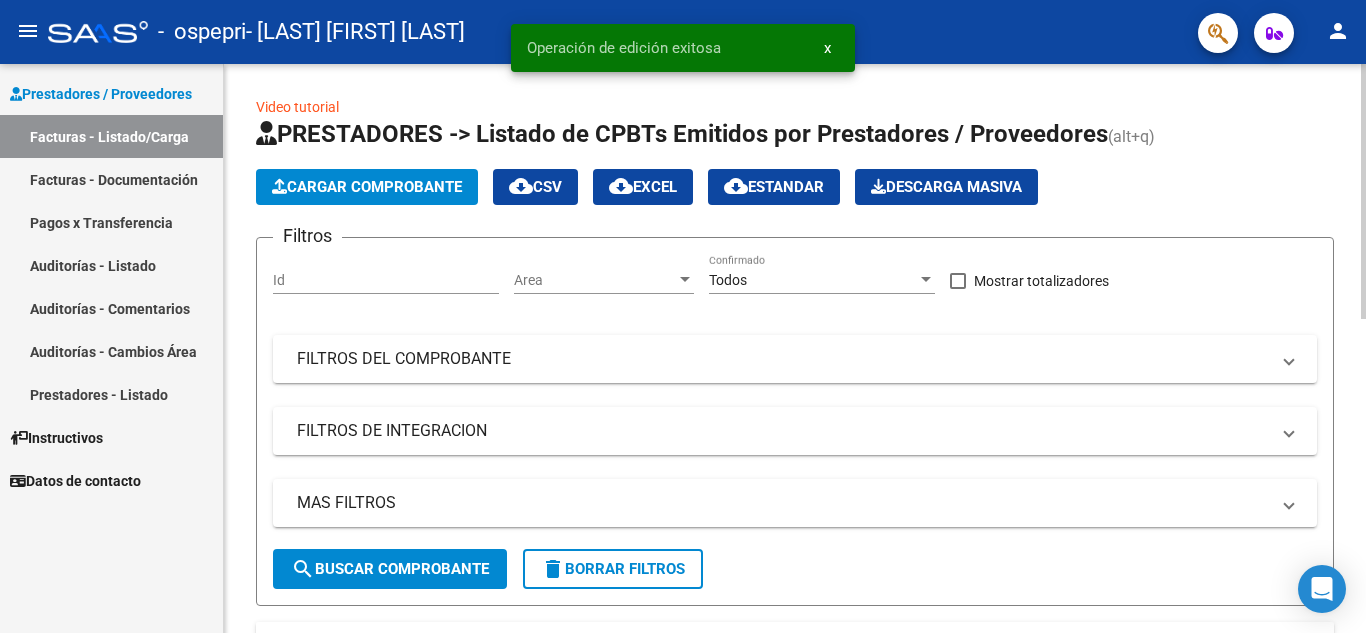 click on "Cargar Comprobante" 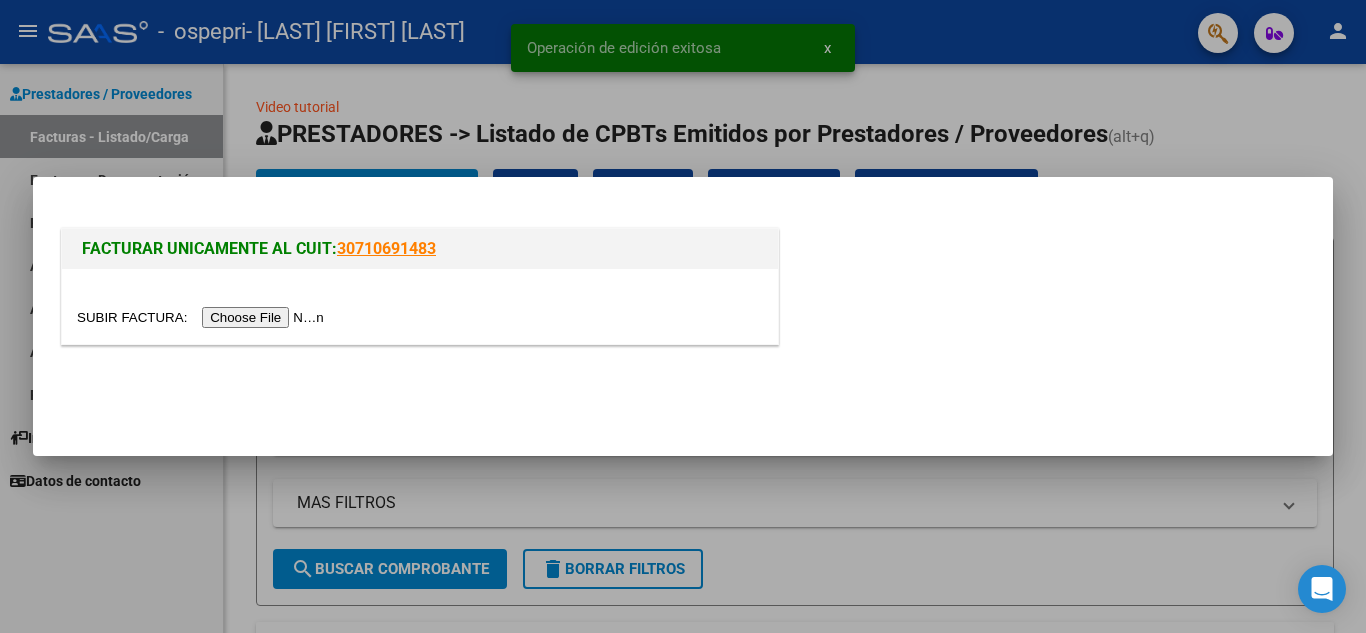 click at bounding box center (203, 317) 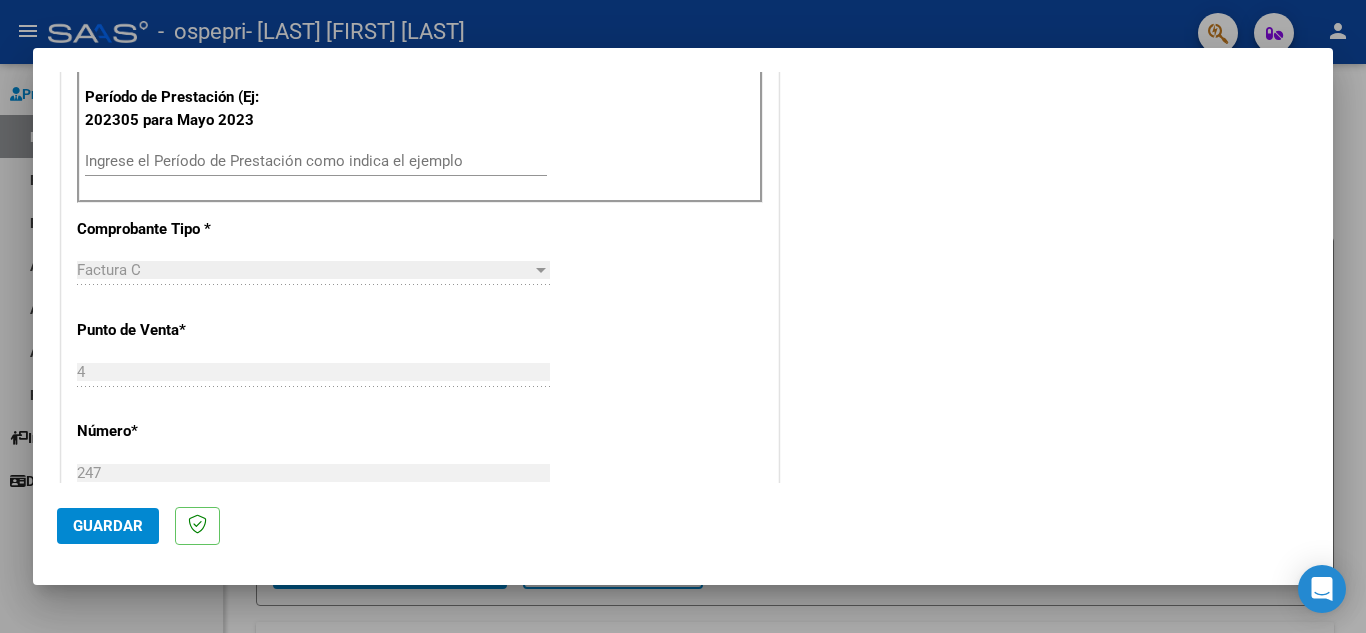 scroll, scrollTop: 600, scrollLeft: 0, axis: vertical 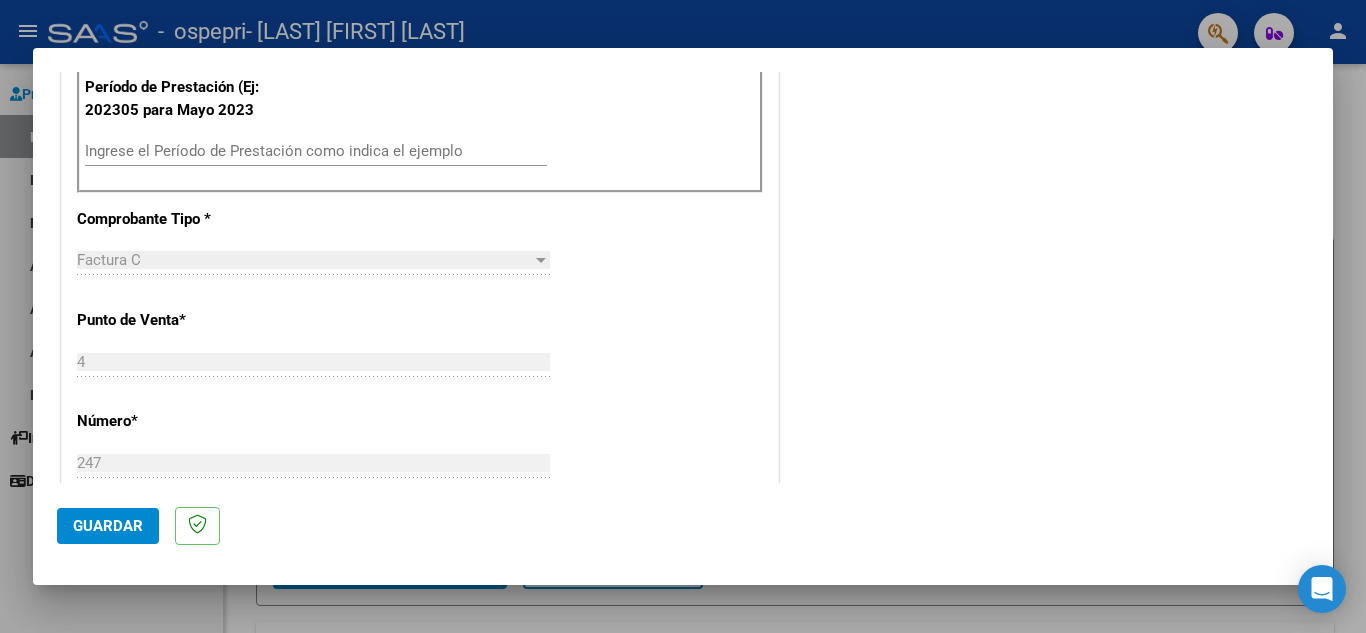 click on "Ingrese el Período de Prestación como indica el ejemplo" at bounding box center [316, 151] 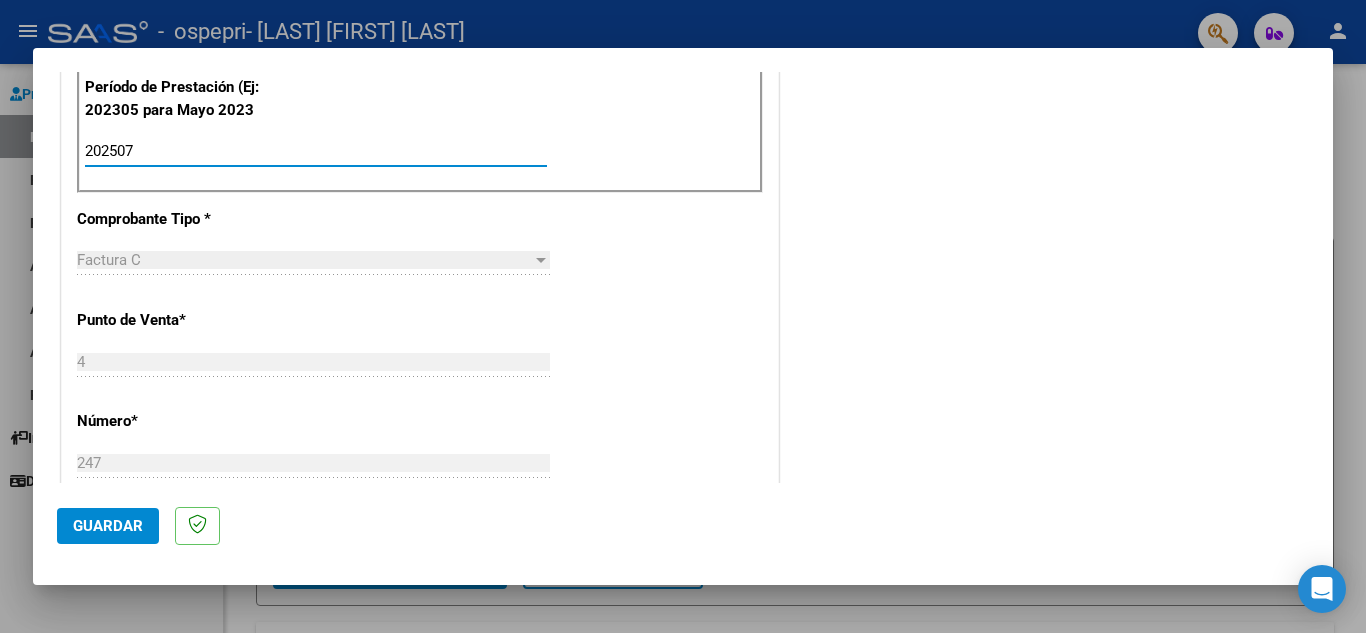 type on "202507" 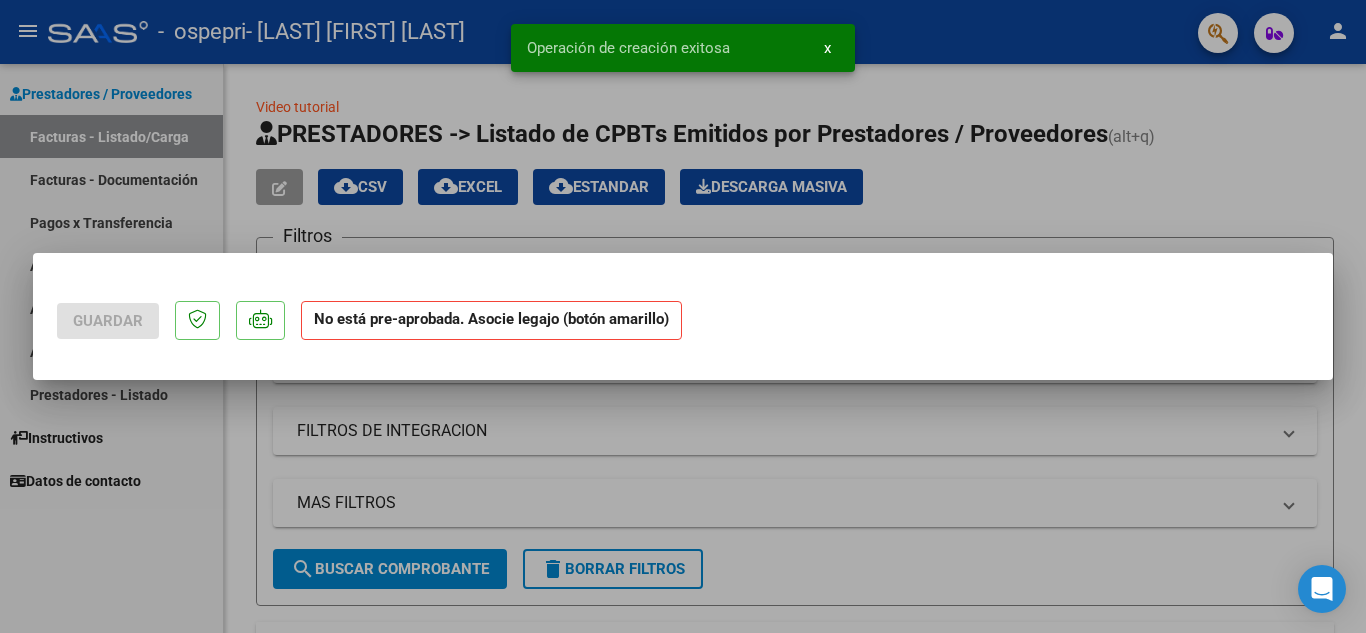 scroll, scrollTop: 0, scrollLeft: 0, axis: both 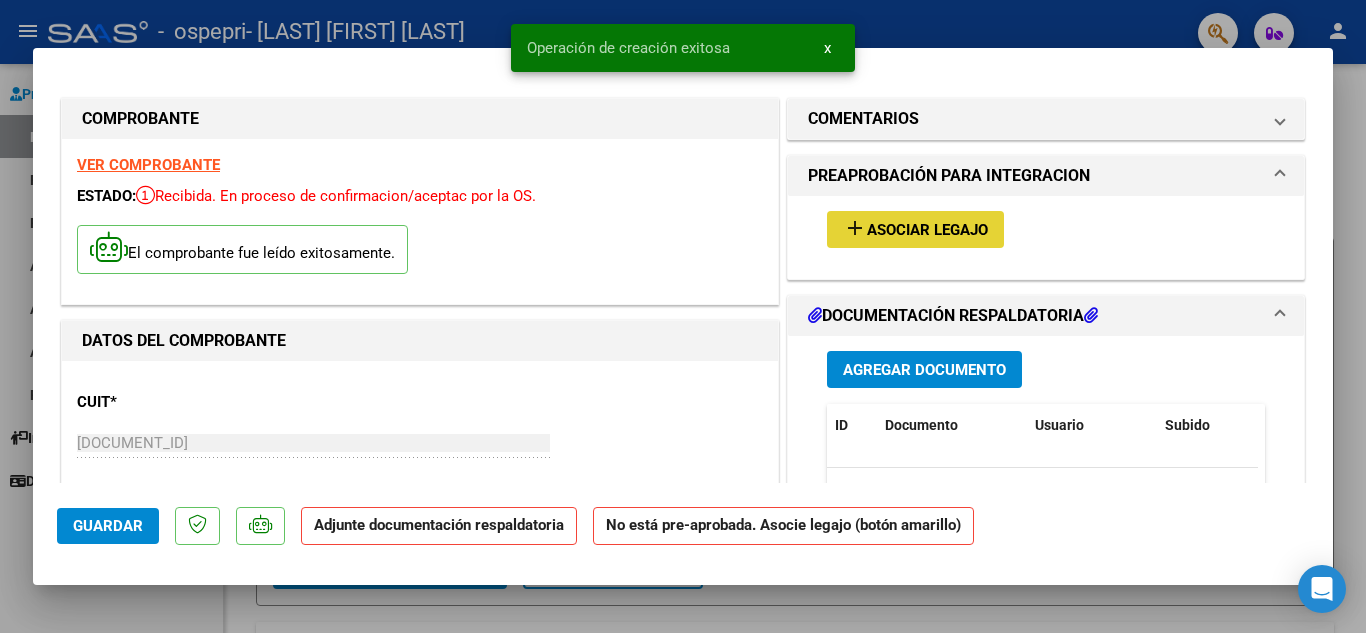 click on "add Asociar Legajo" at bounding box center [915, 229] 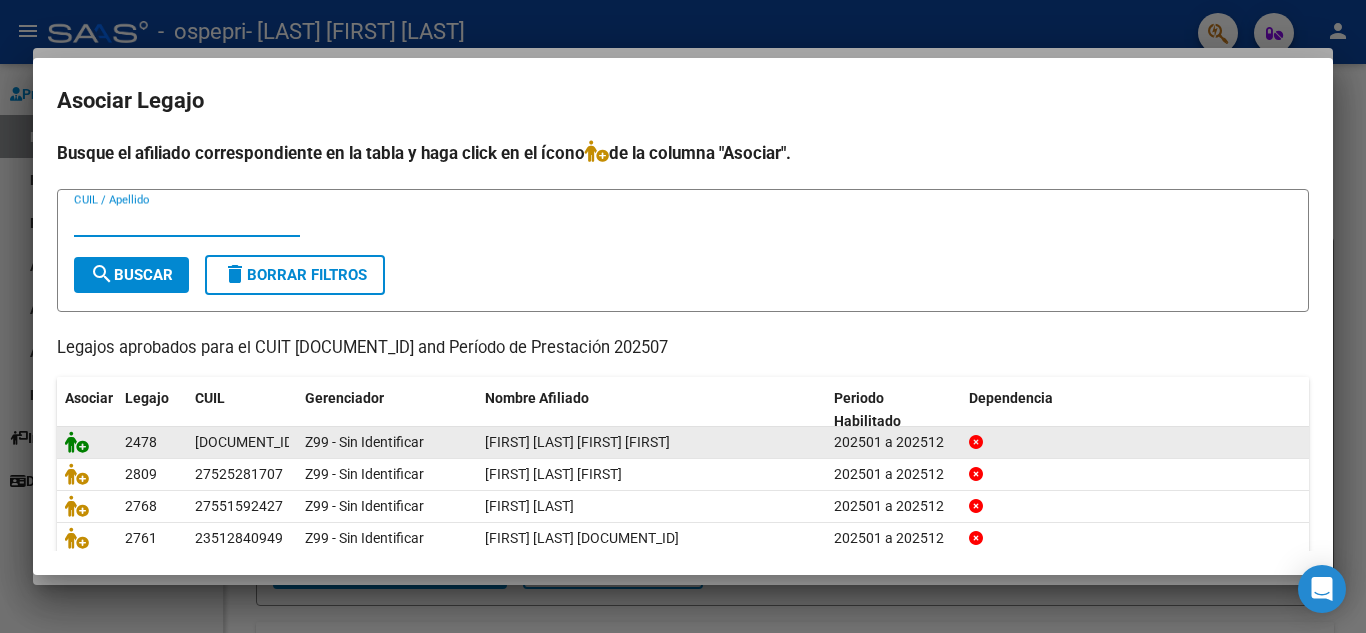 click 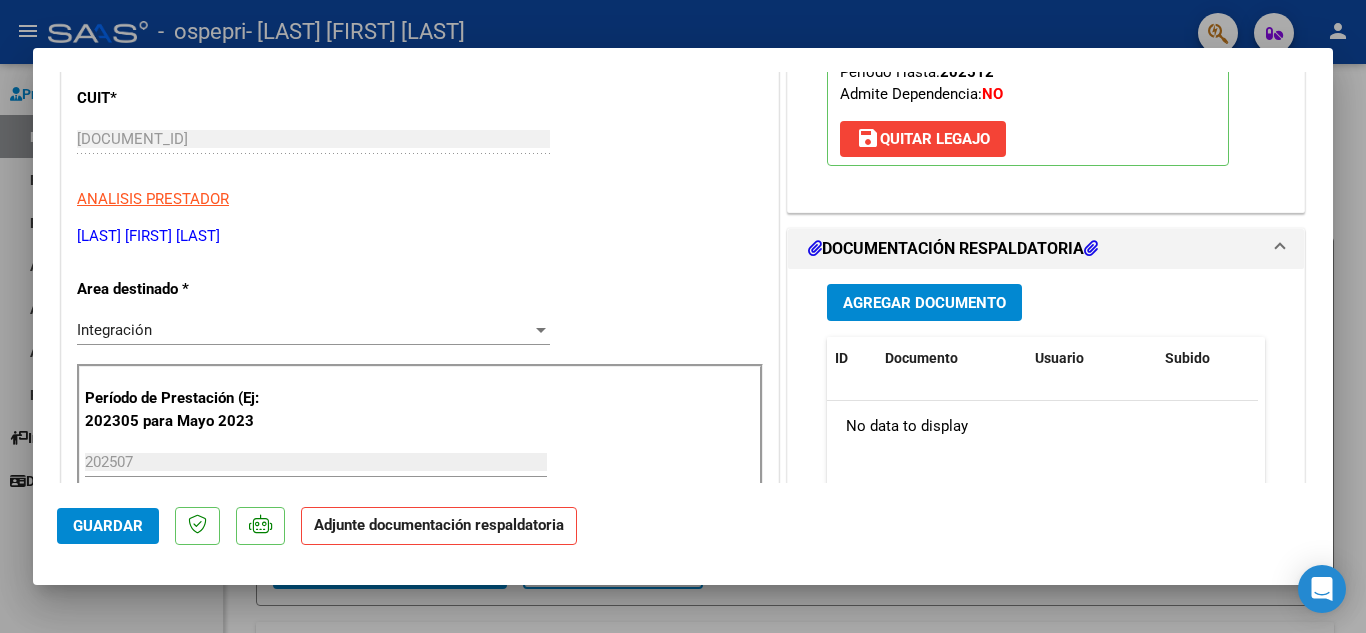 scroll, scrollTop: 400, scrollLeft: 0, axis: vertical 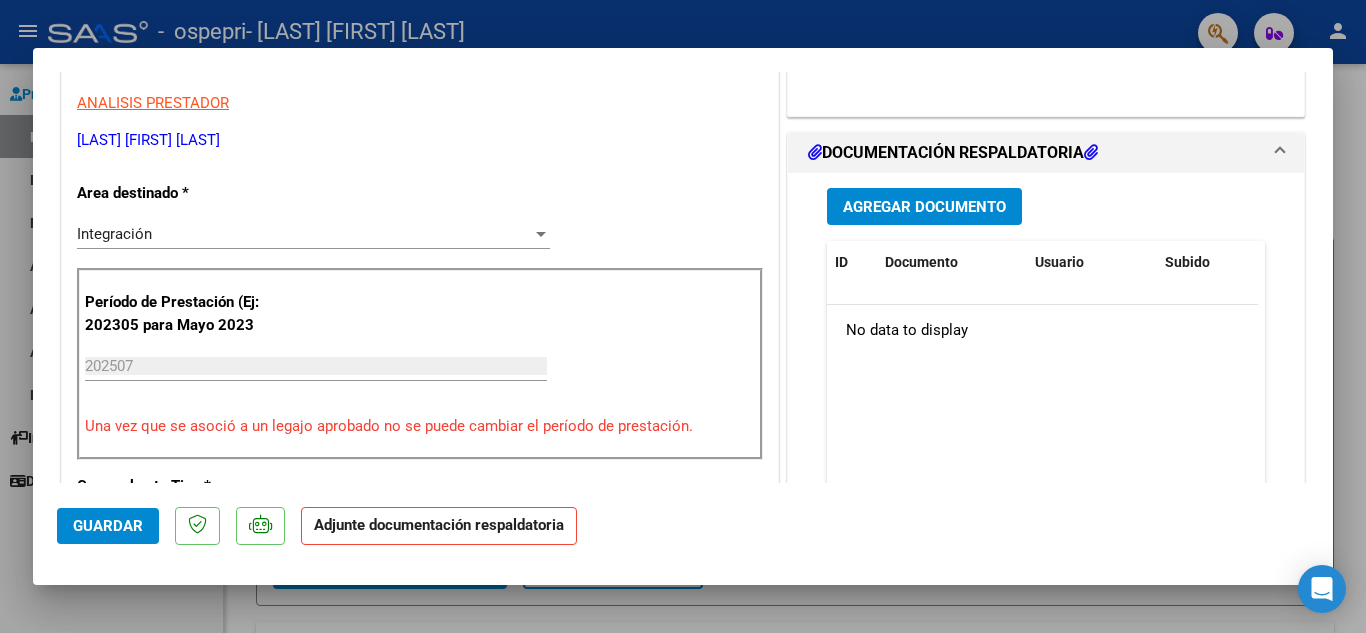 click on "Agregar Documento" at bounding box center (924, 207) 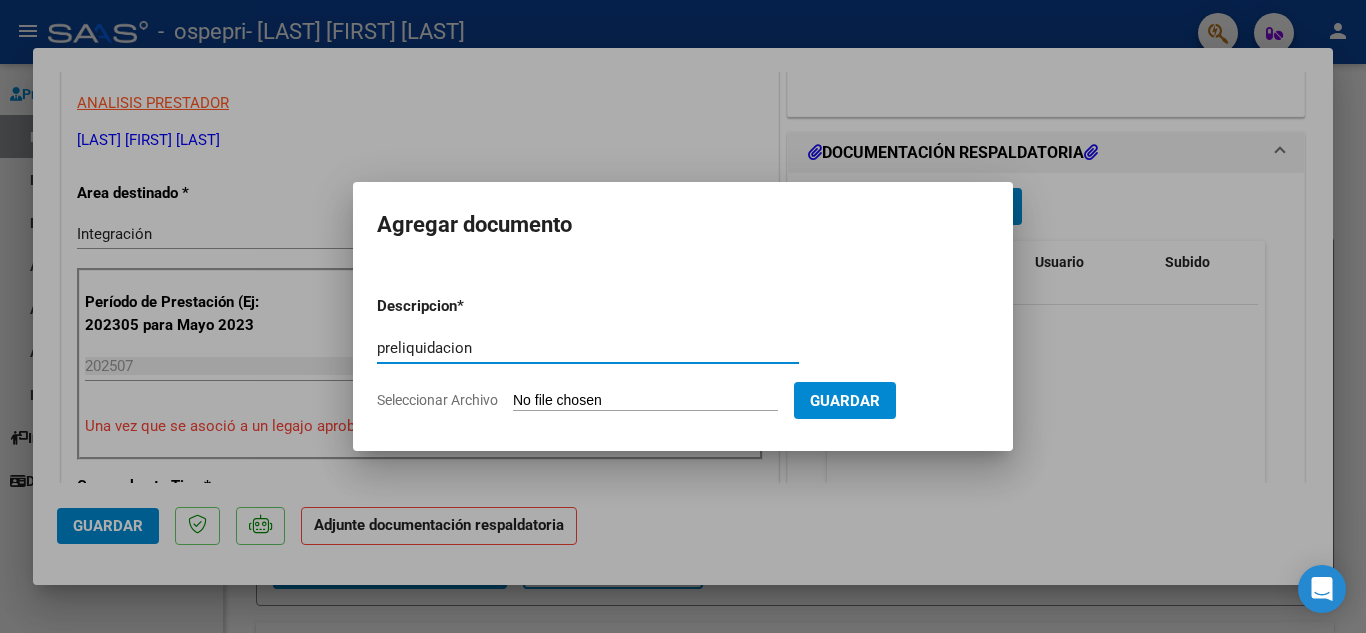 type on "preliquidacion" 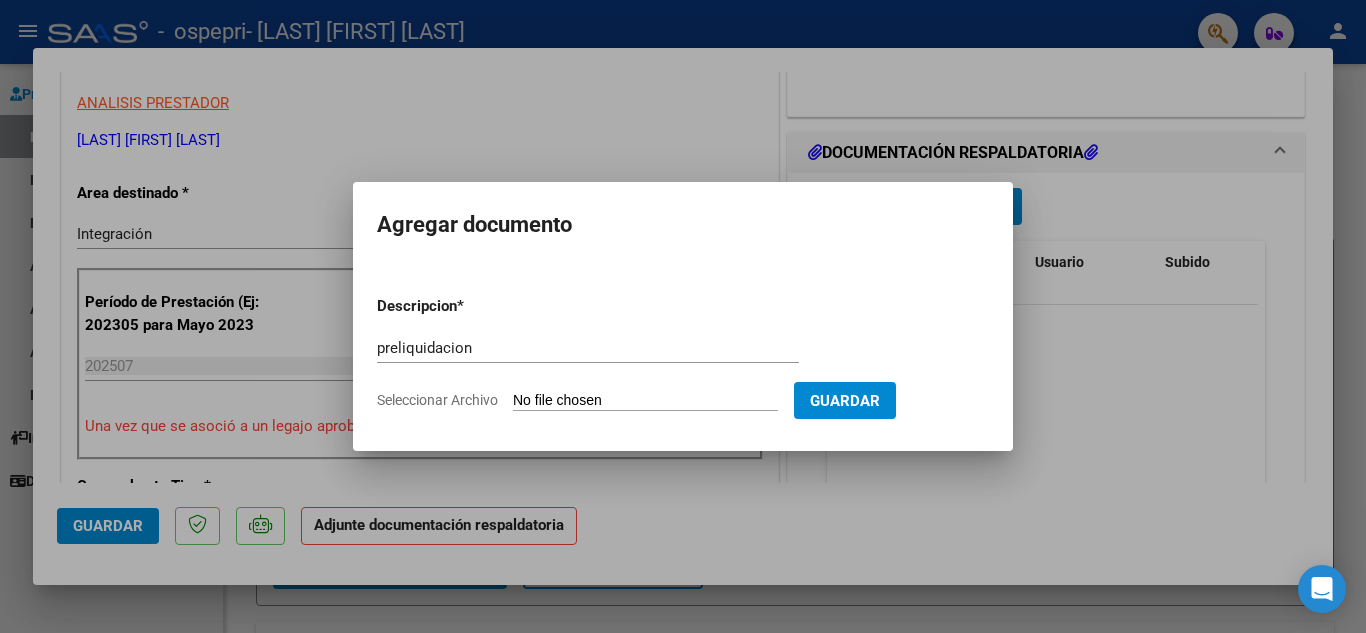 type on "C:\fakepath\pre [FIRST].pdf" 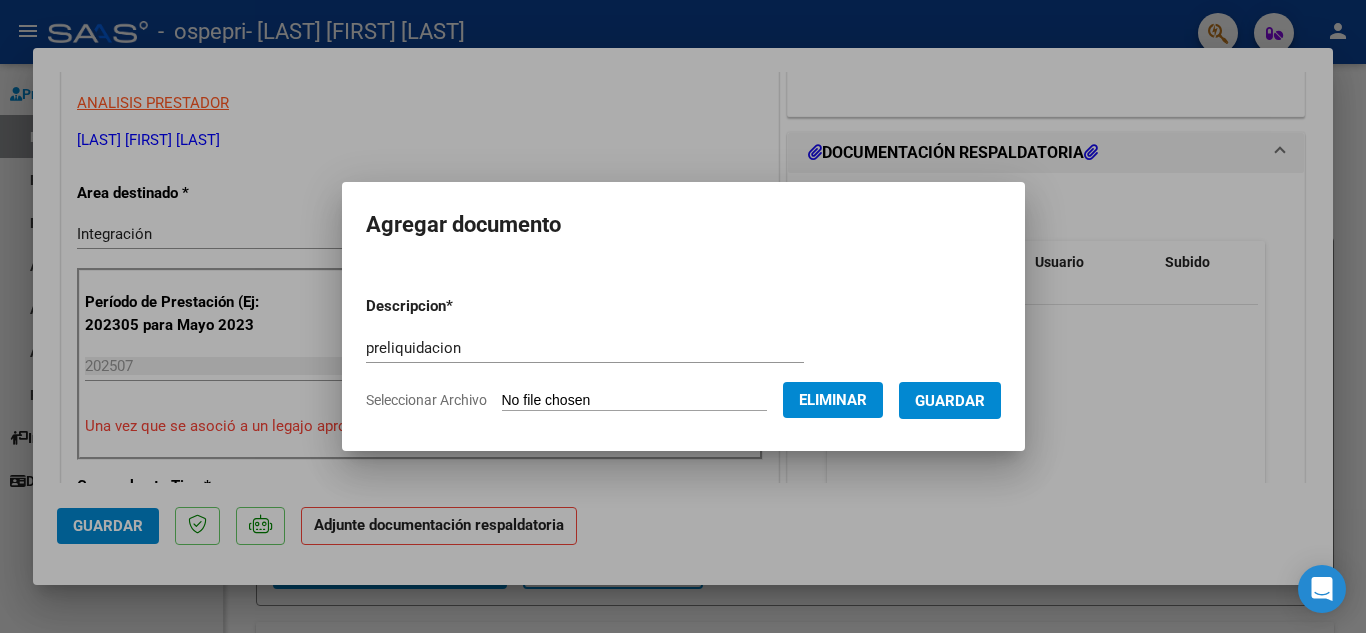 click on "Guardar" at bounding box center [950, 401] 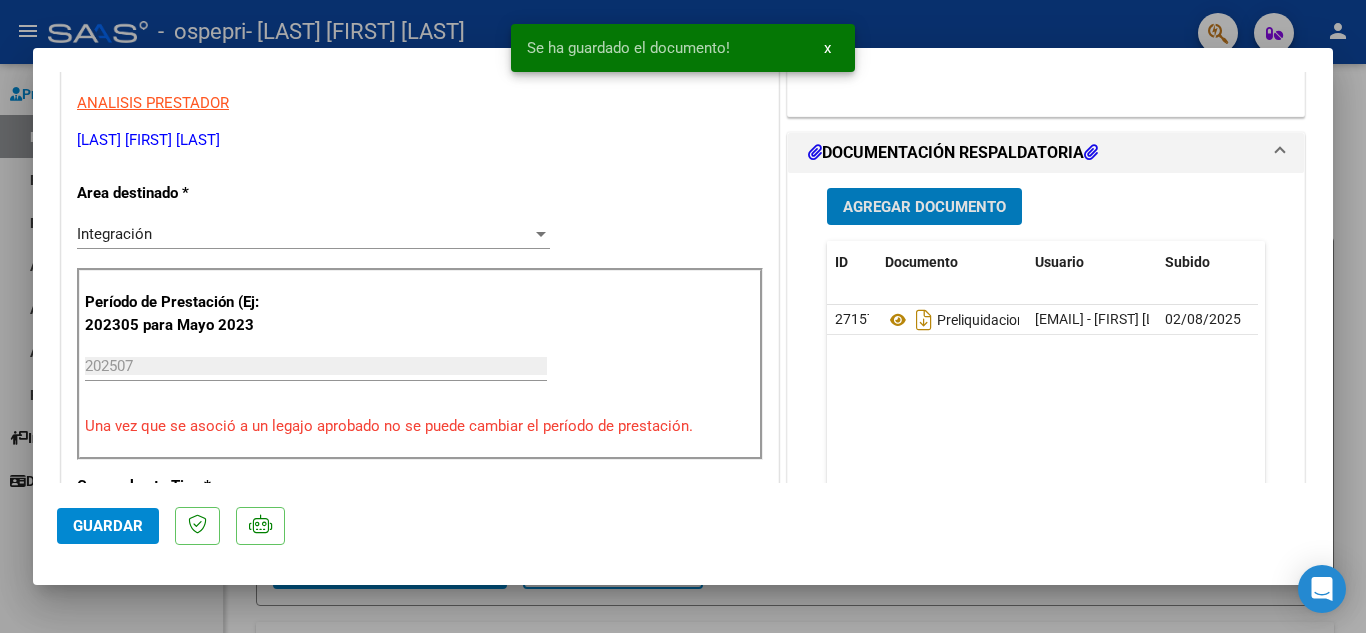 click on "Agregar Documento" at bounding box center (924, 207) 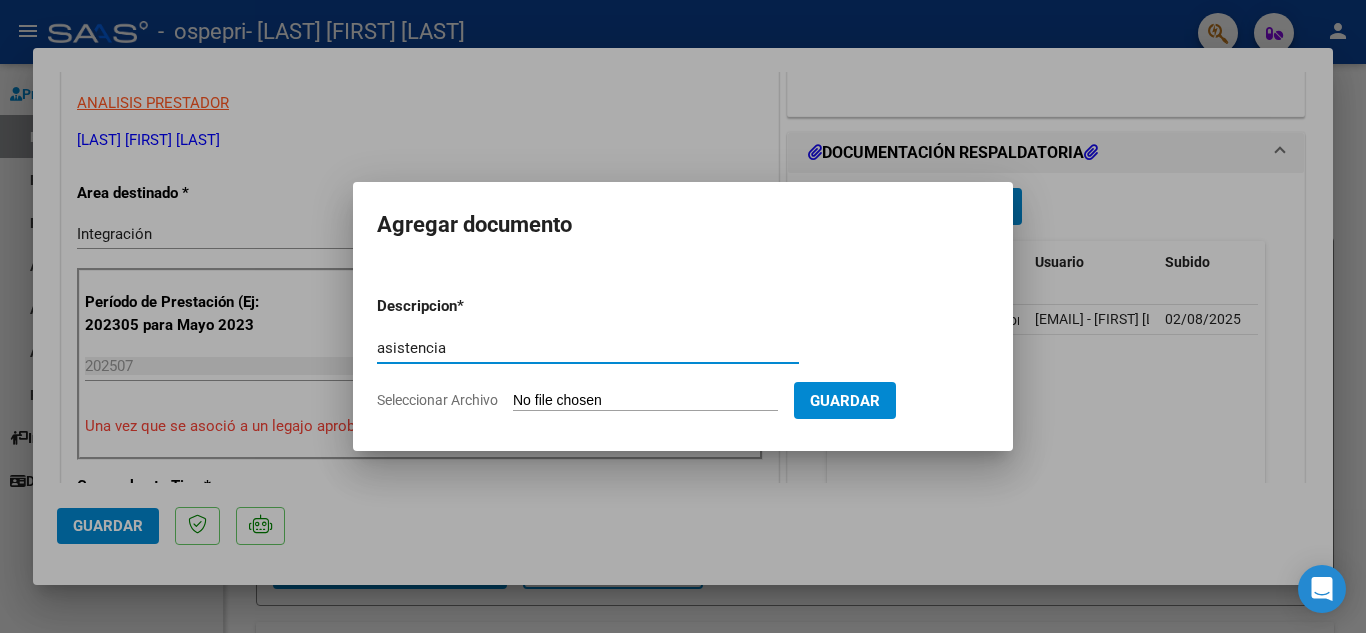 type on "asistencia" 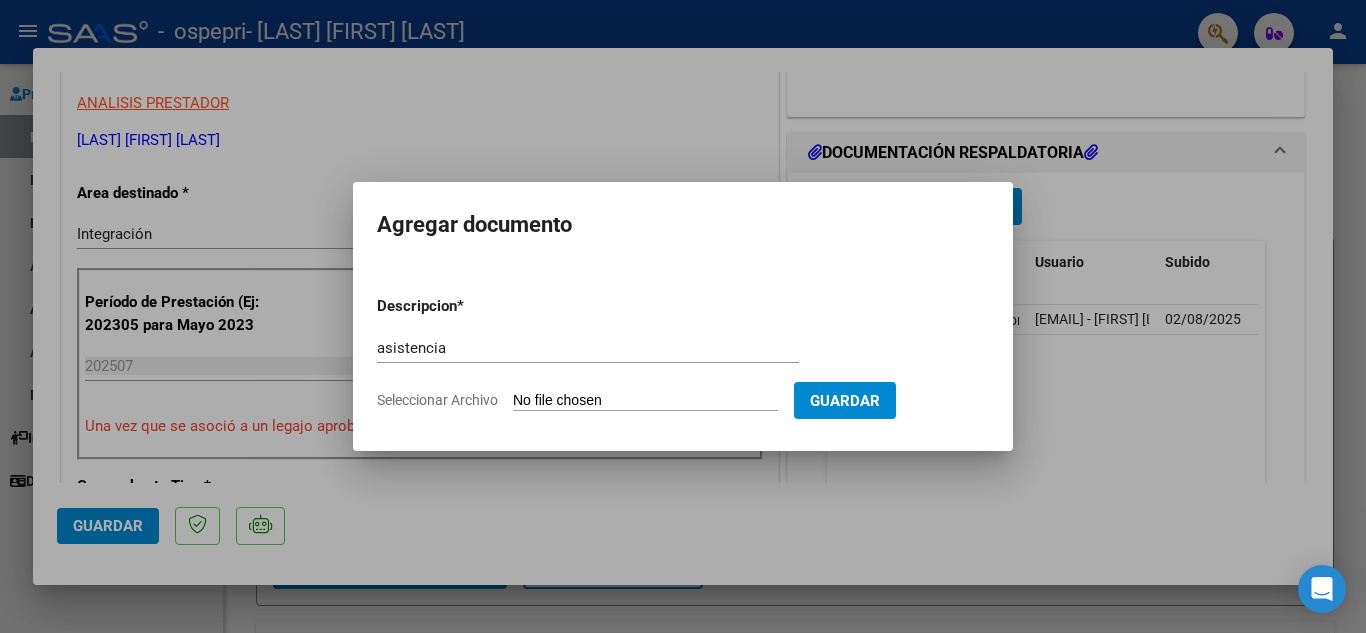 type on "C:\fakepath\Guadalupe [MONTH].pdf" 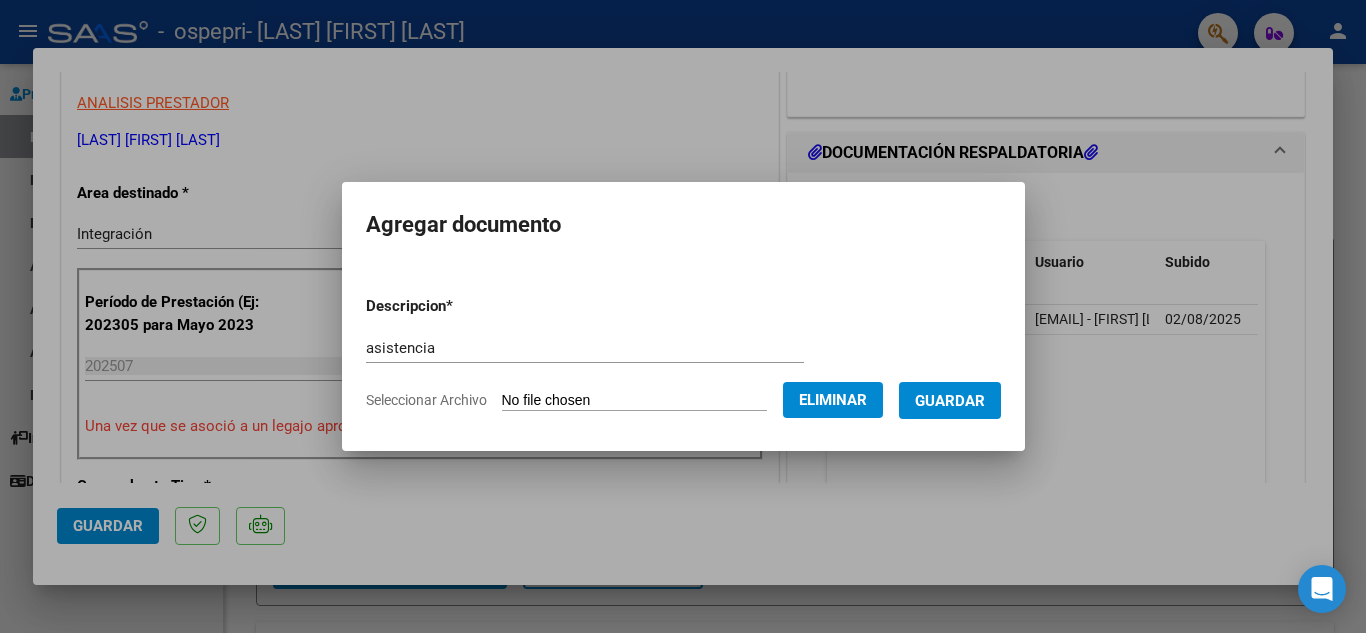 click on "Guardar" at bounding box center [950, 401] 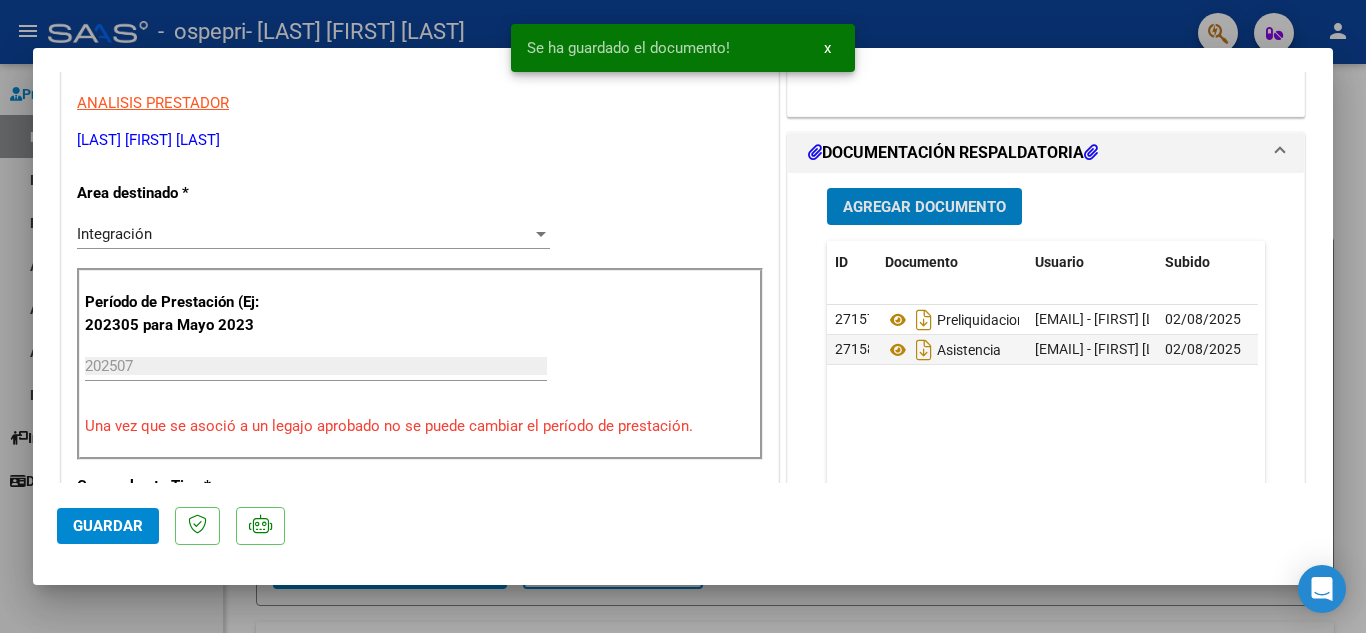 click on "Guardar" 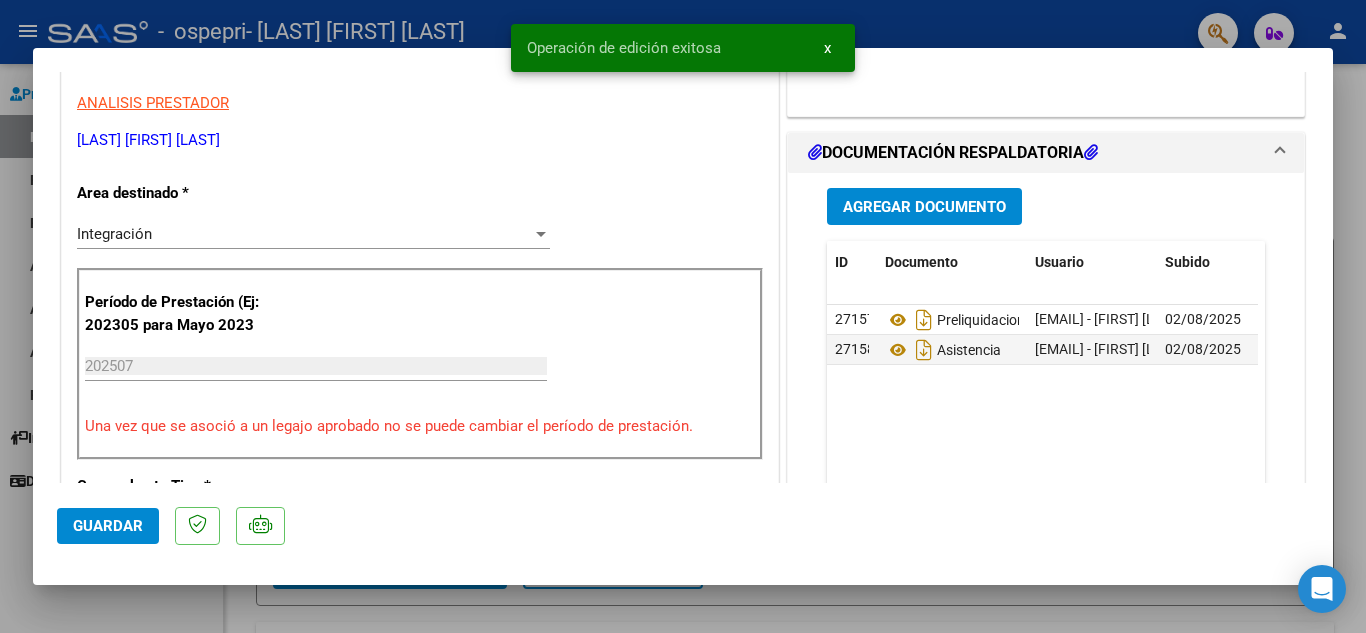 click at bounding box center [683, 316] 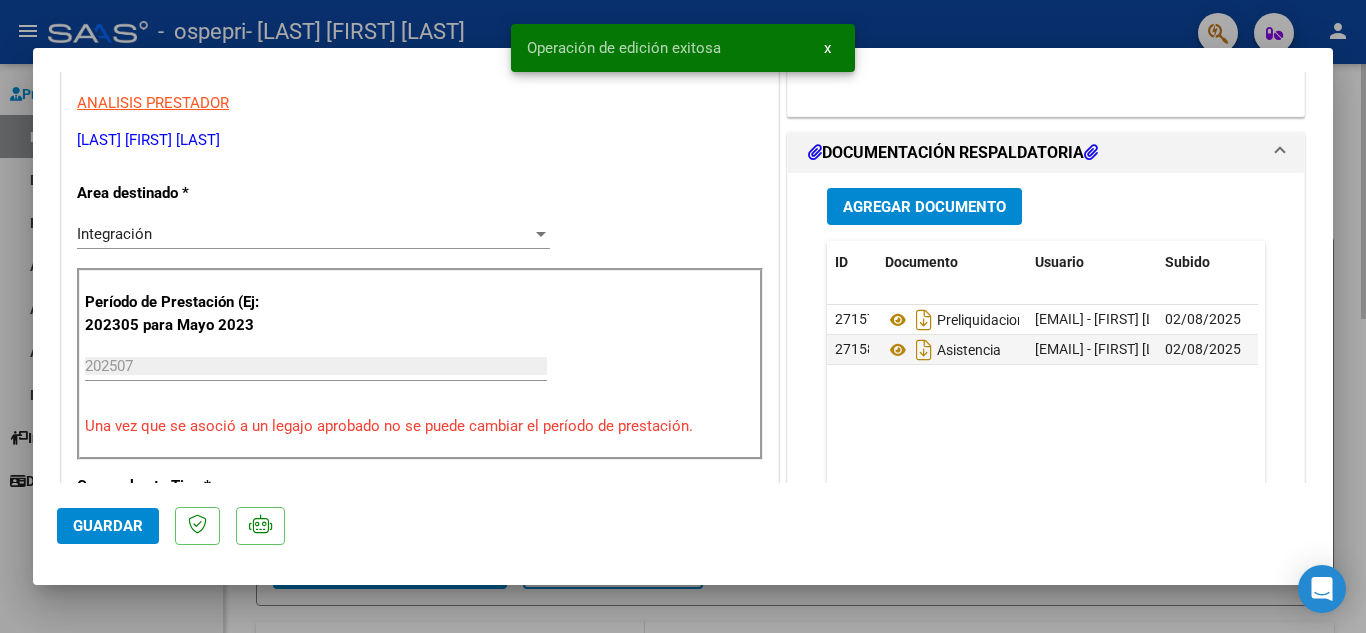 type 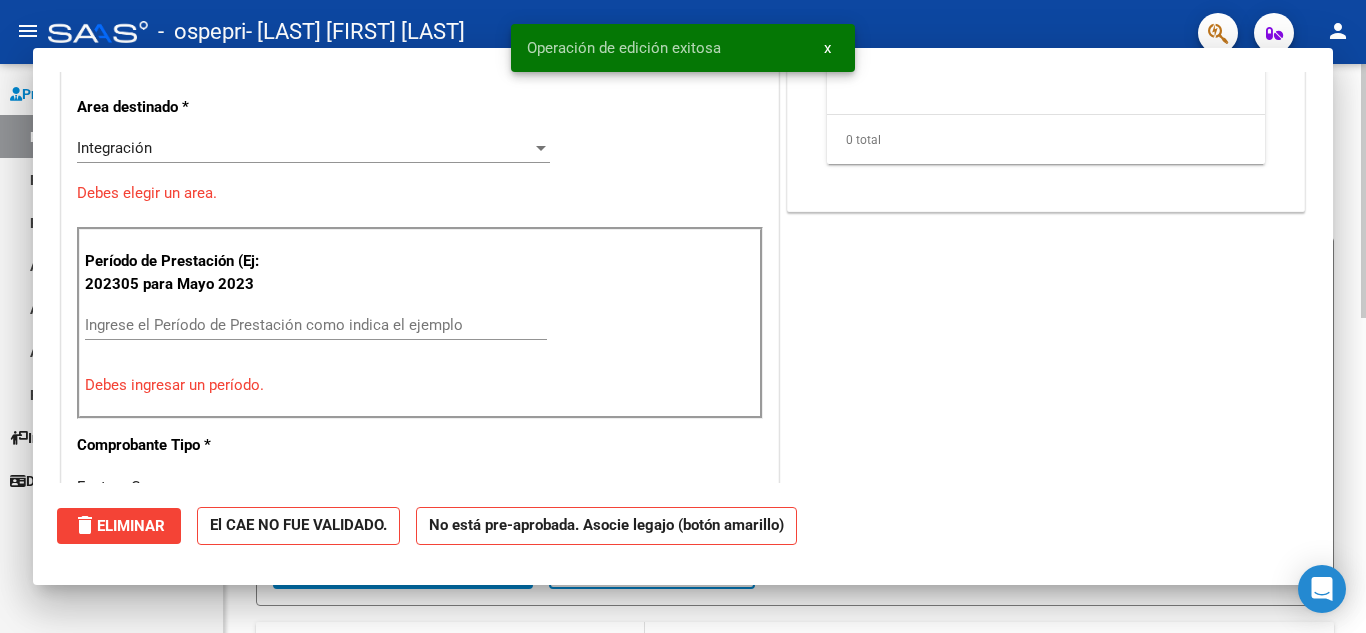 scroll, scrollTop: 339, scrollLeft: 0, axis: vertical 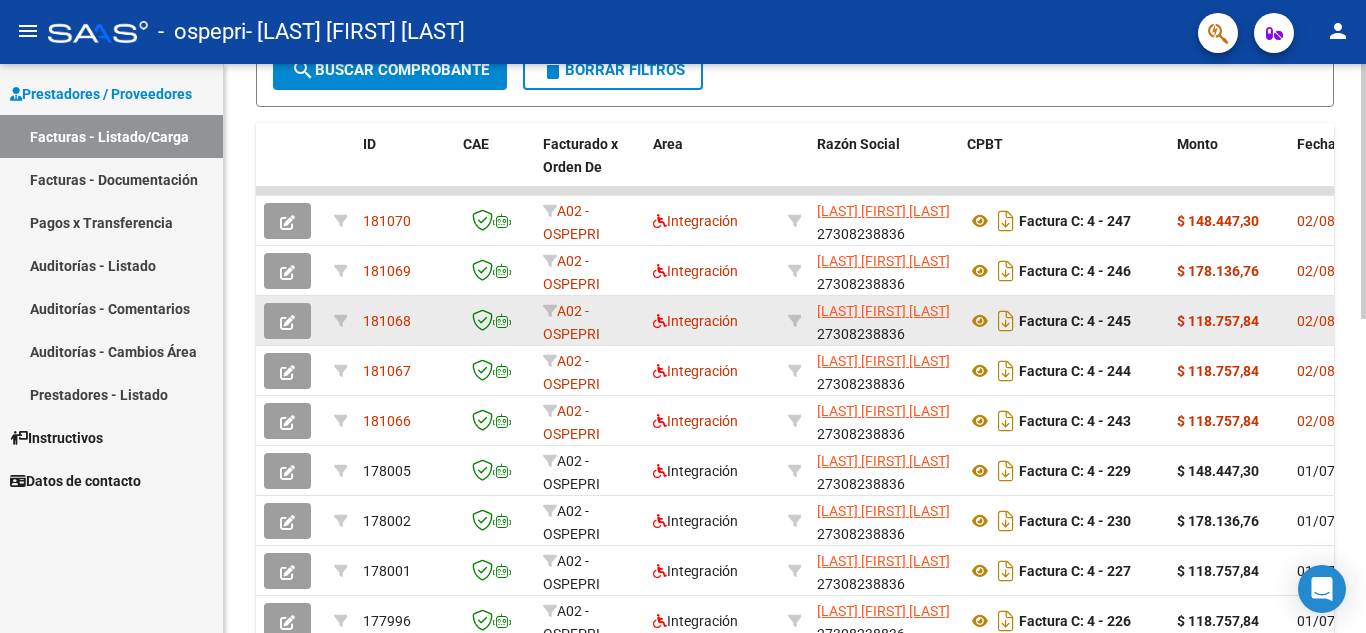 click on "$ 118.757,84" 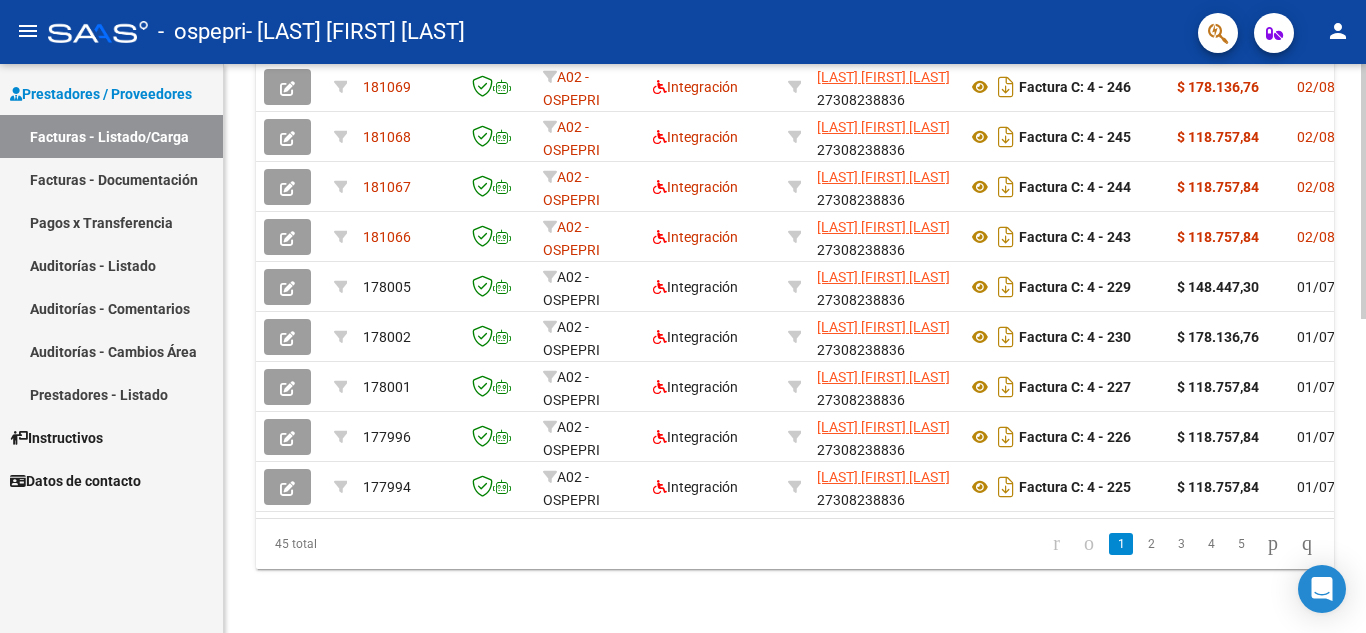 scroll, scrollTop: 699, scrollLeft: 0, axis: vertical 